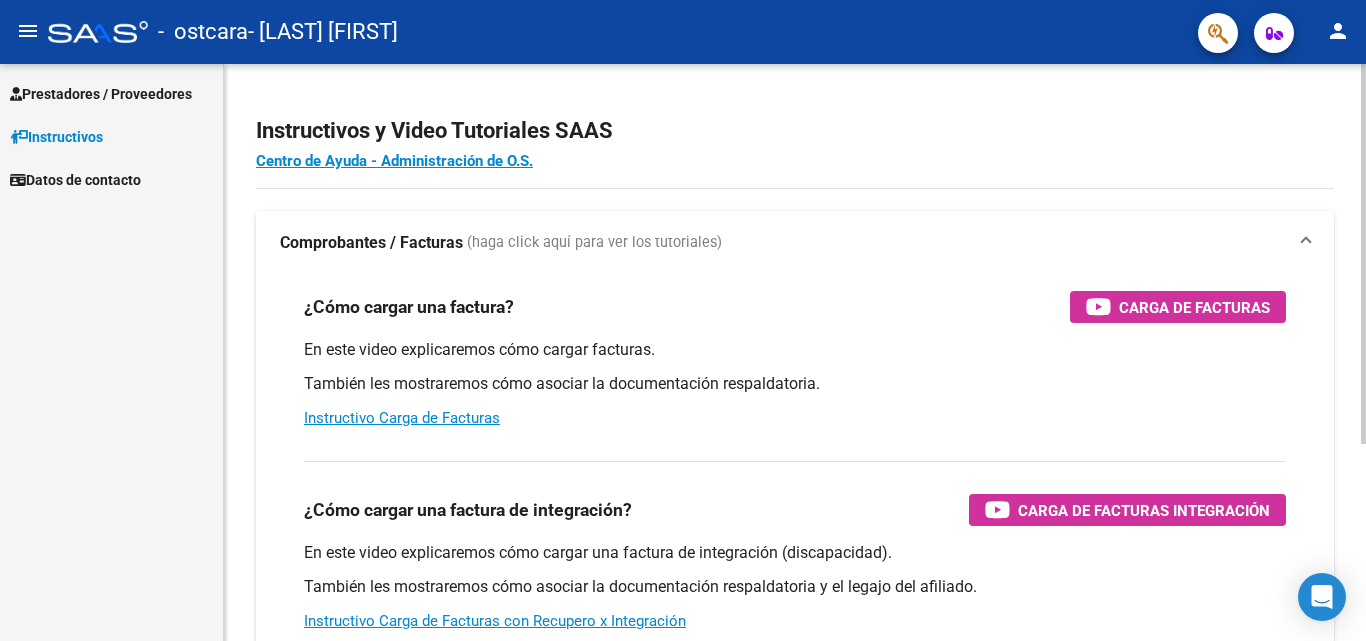 scroll, scrollTop: 0, scrollLeft: 0, axis: both 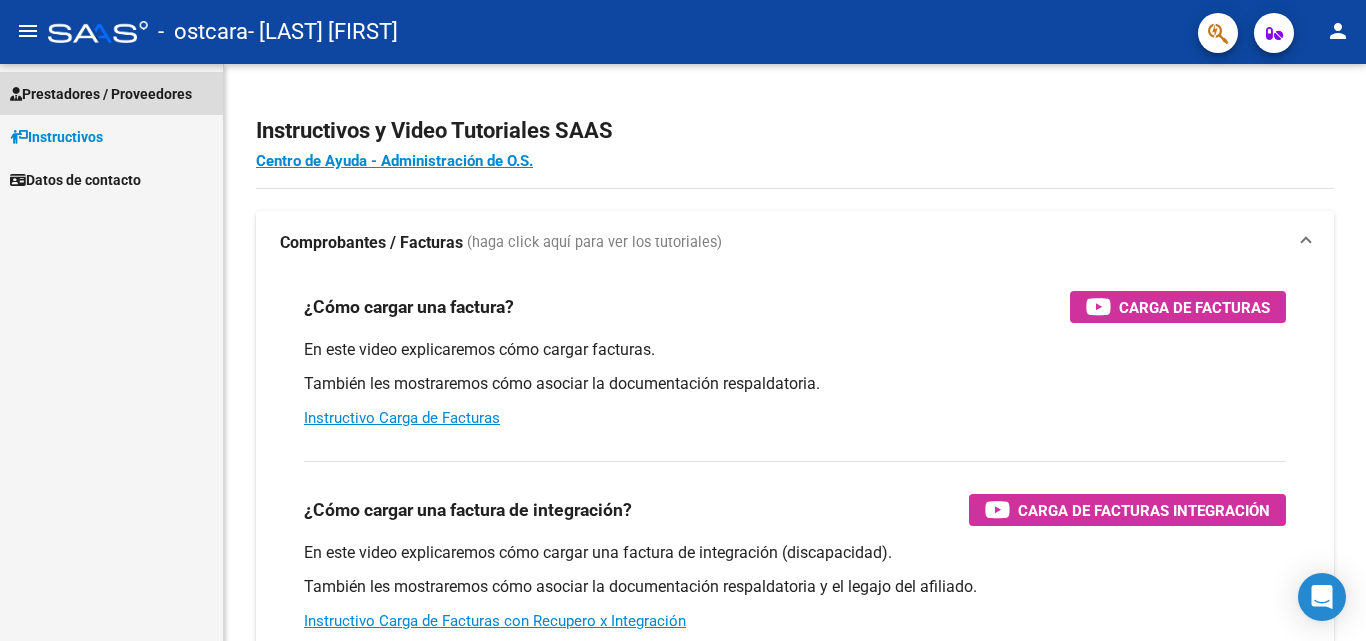 click on "Prestadores / Proveedores" at bounding box center [101, 94] 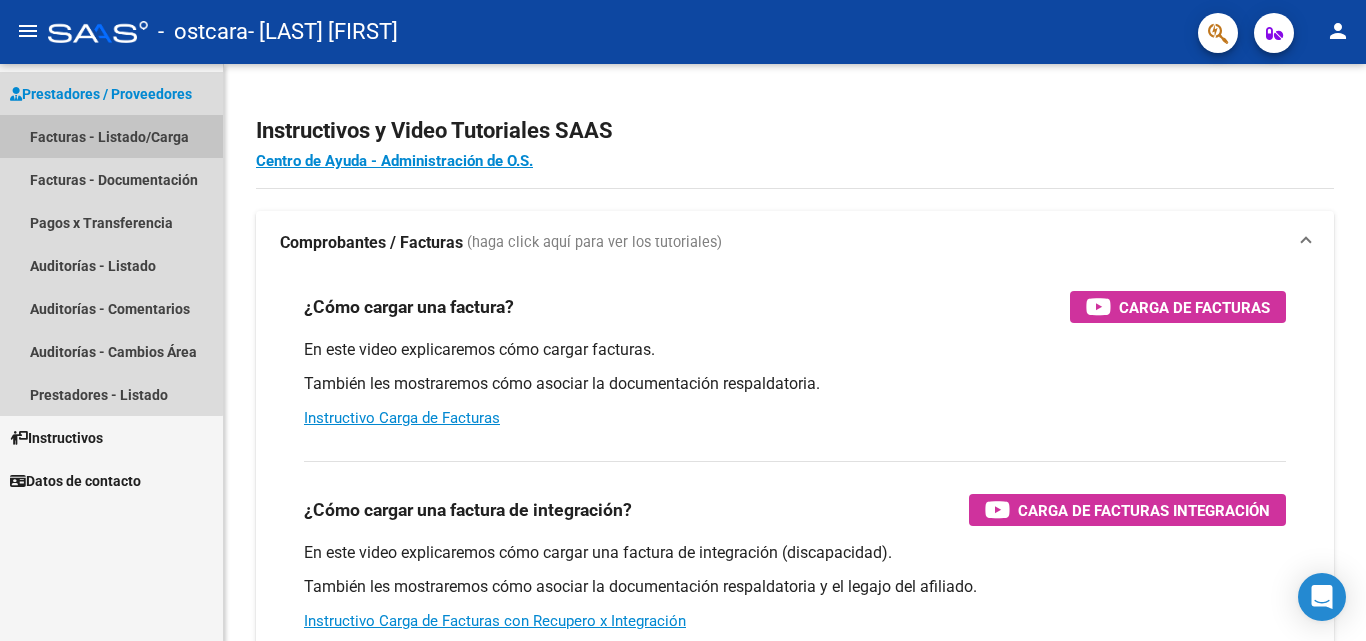 click on "Facturas - Listado/Carga" at bounding box center [111, 136] 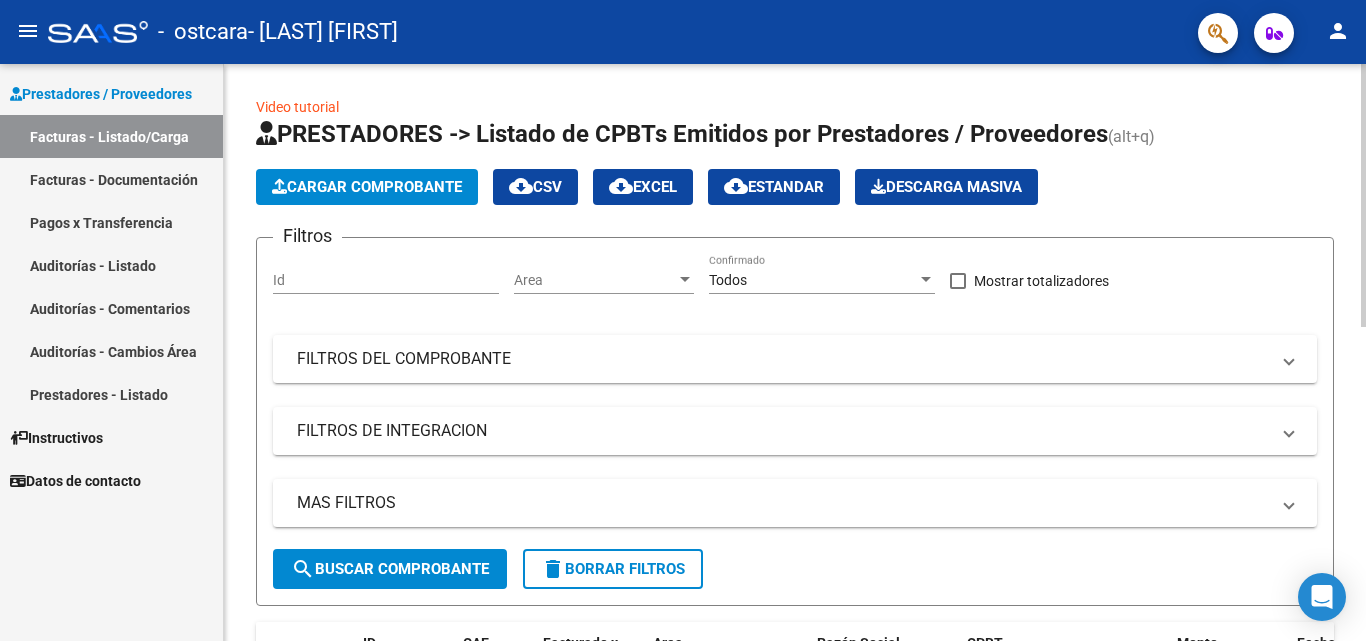 click on "Cargar Comprobante" 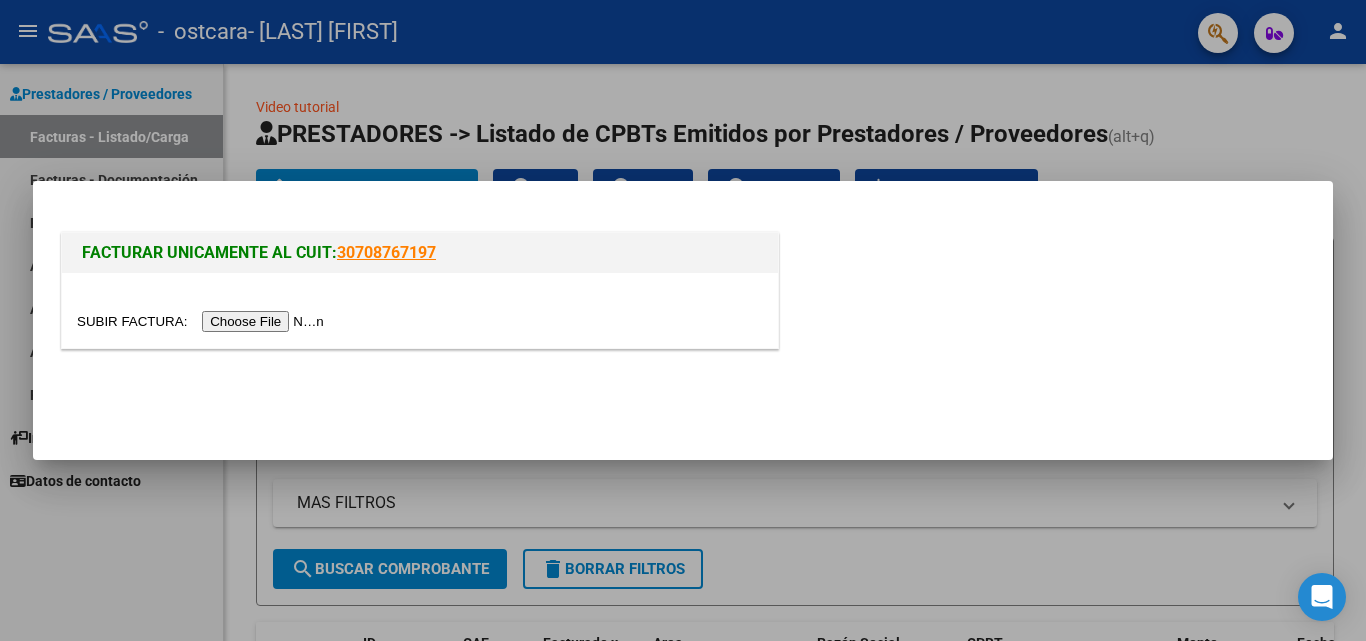 click at bounding box center [203, 321] 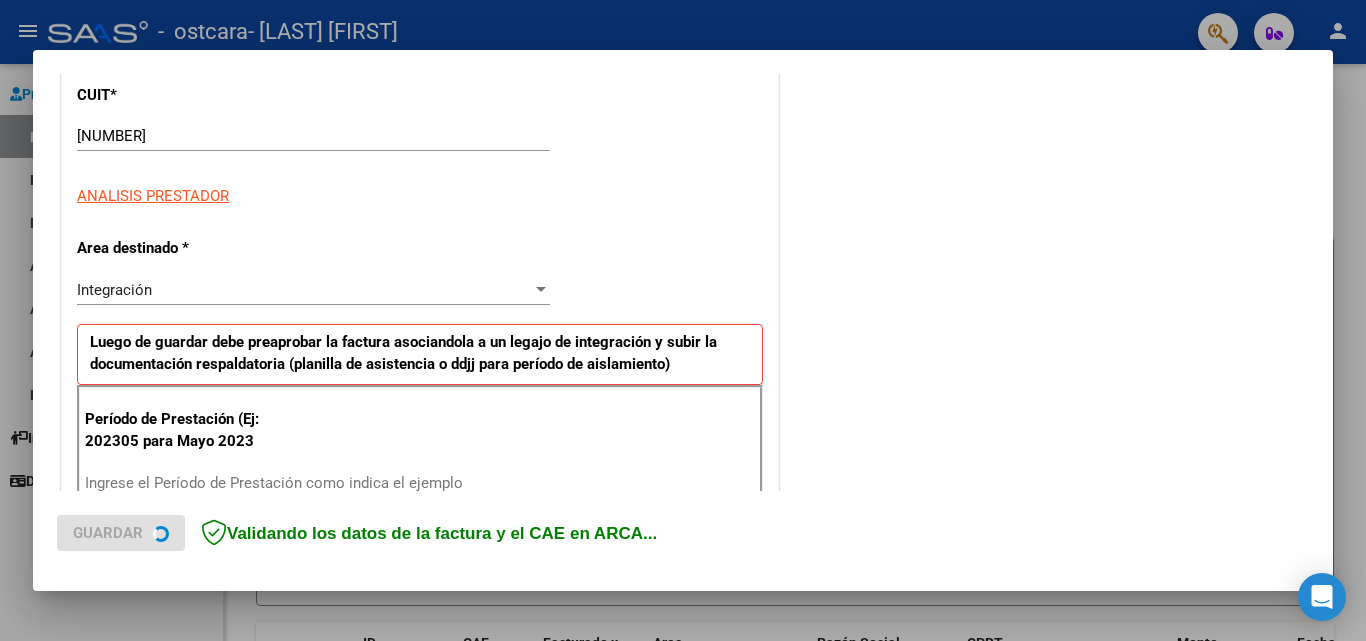 scroll, scrollTop: 300, scrollLeft: 0, axis: vertical 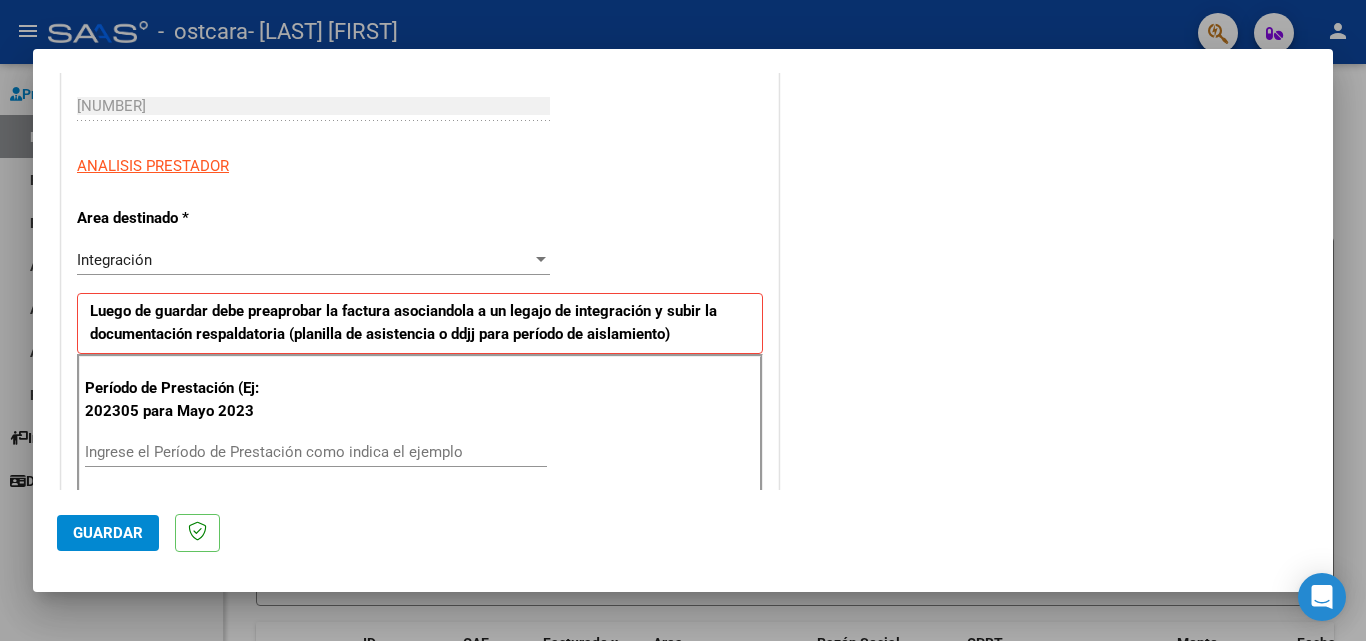 click on "Período de Prestación (Ej: 202305 para Mayo 2023    Ingrese el Período de Prestación como indica el ejemplo" at bounding box center (420, 424) 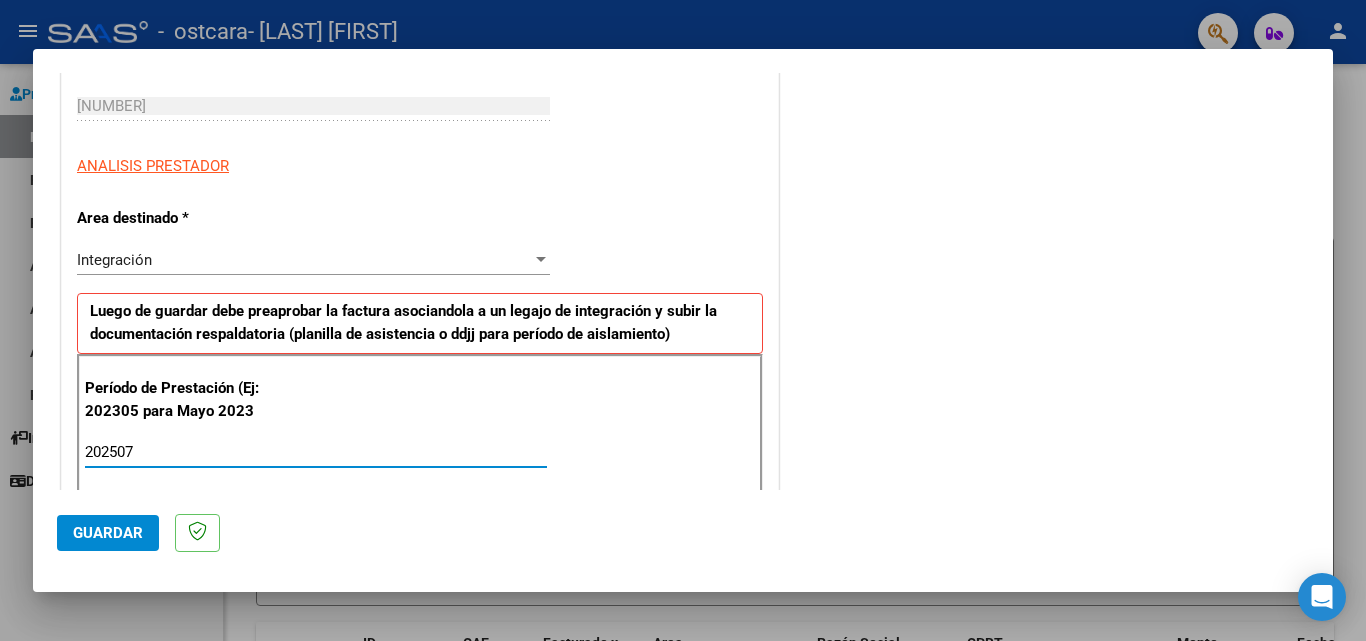 type on "202507" 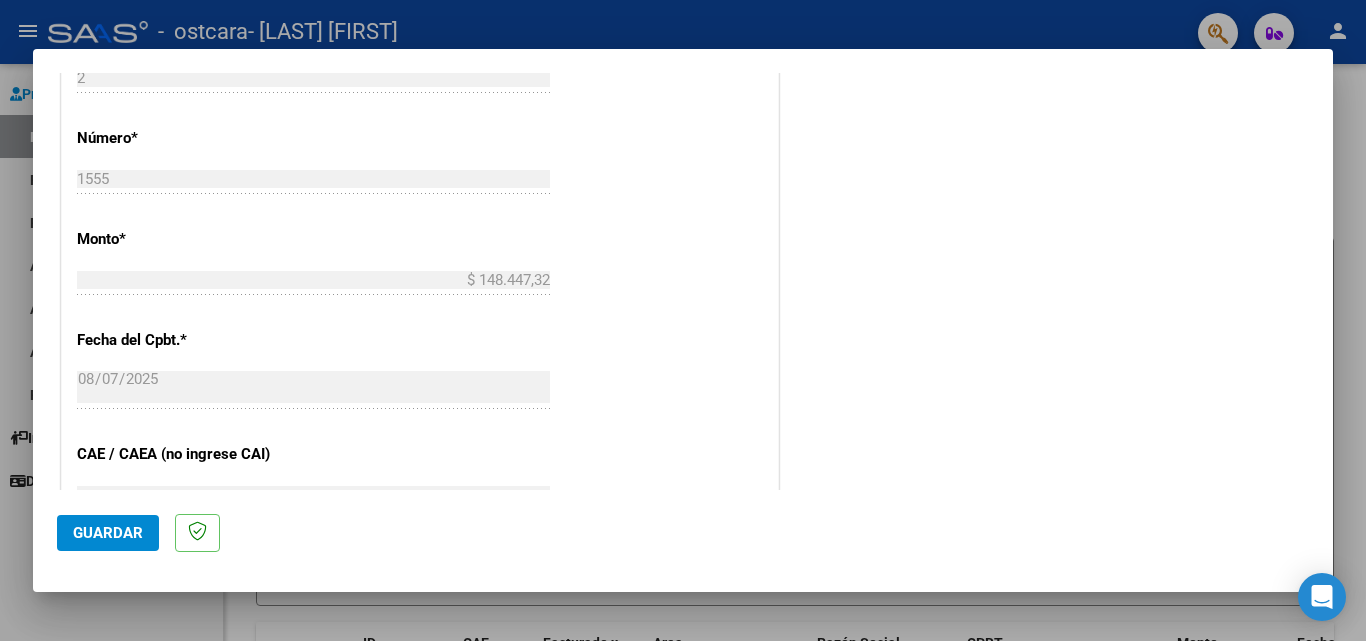 scroll, scrollTop: 1200, scrollLeft: 0, axis: vertical 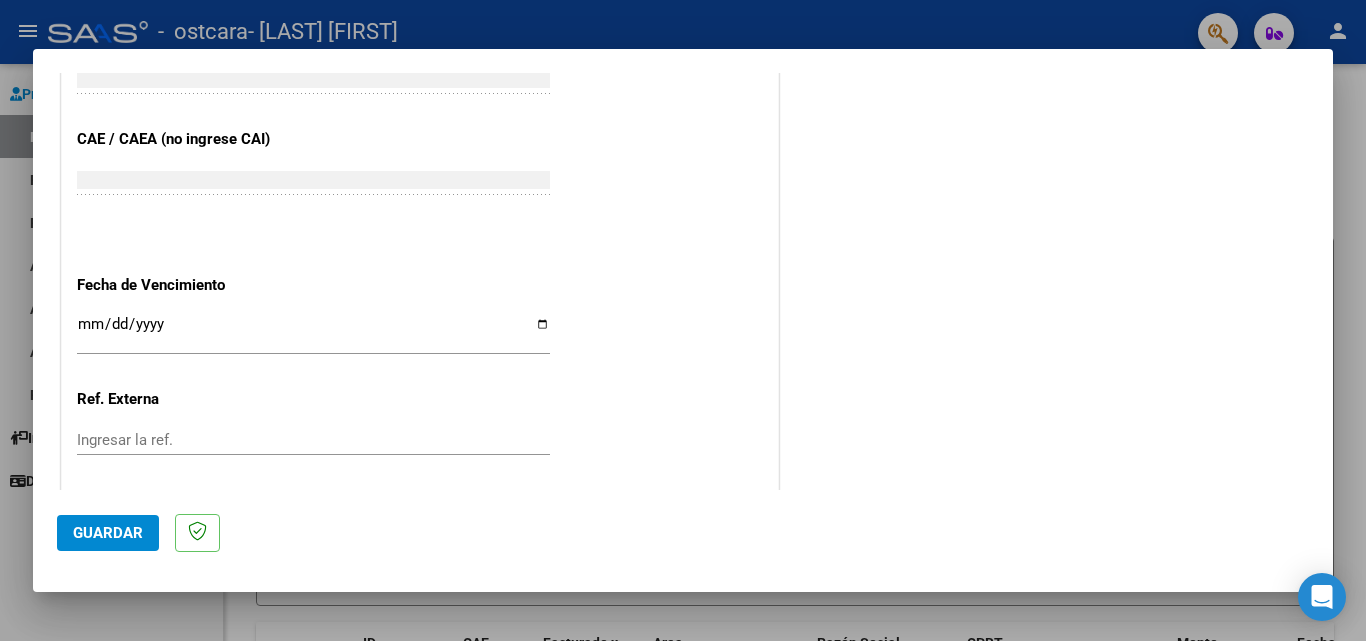click on "Ingresar la fecha" at bounding box center (313, 332) 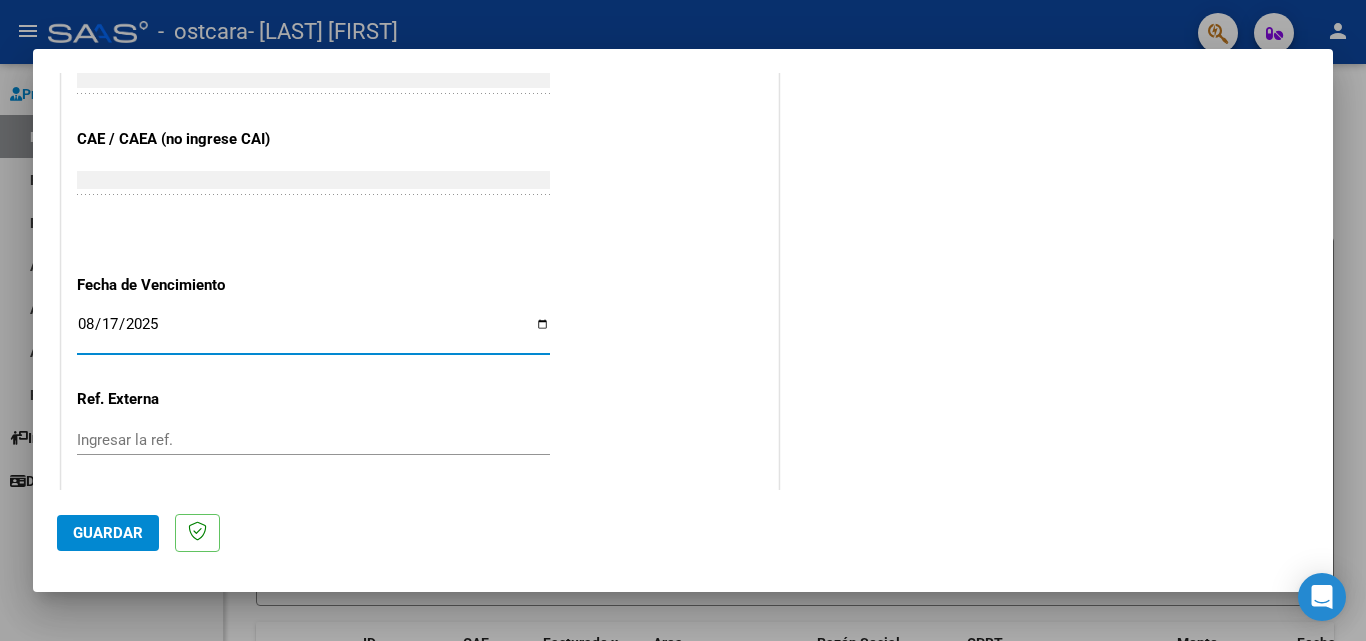 type on "2025-08-17" 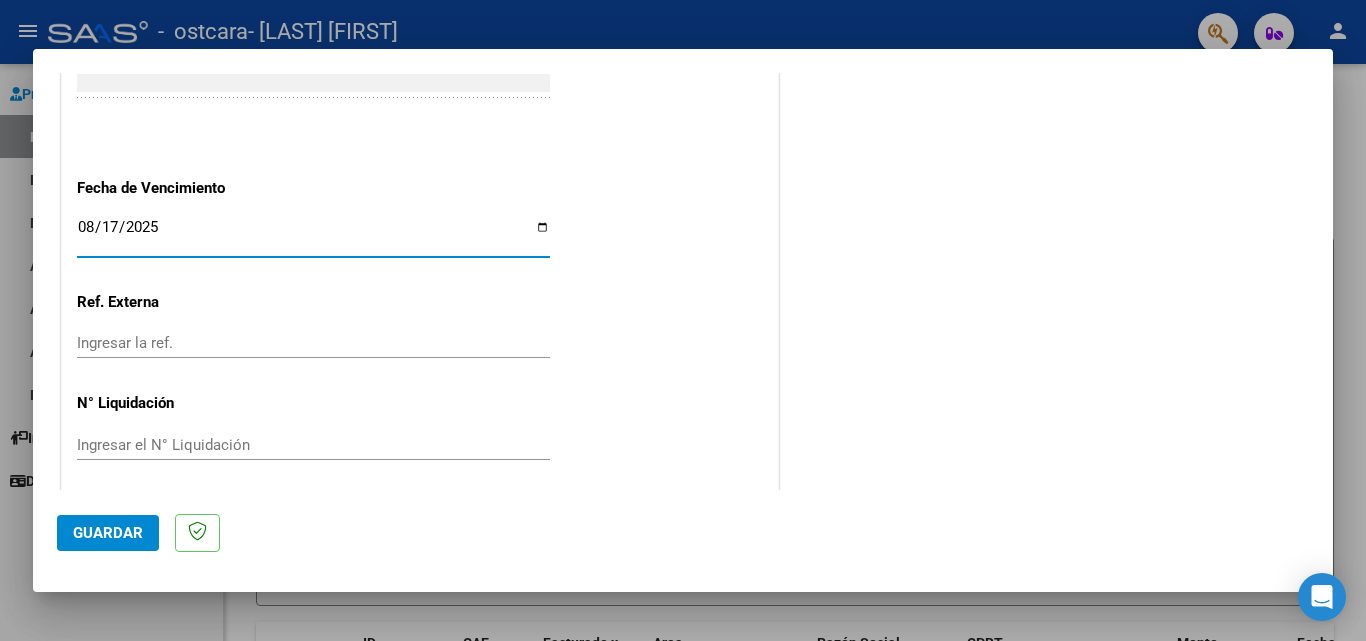 scroll, scrollTop: 1305, scrollLeft: 0, axis: vertical 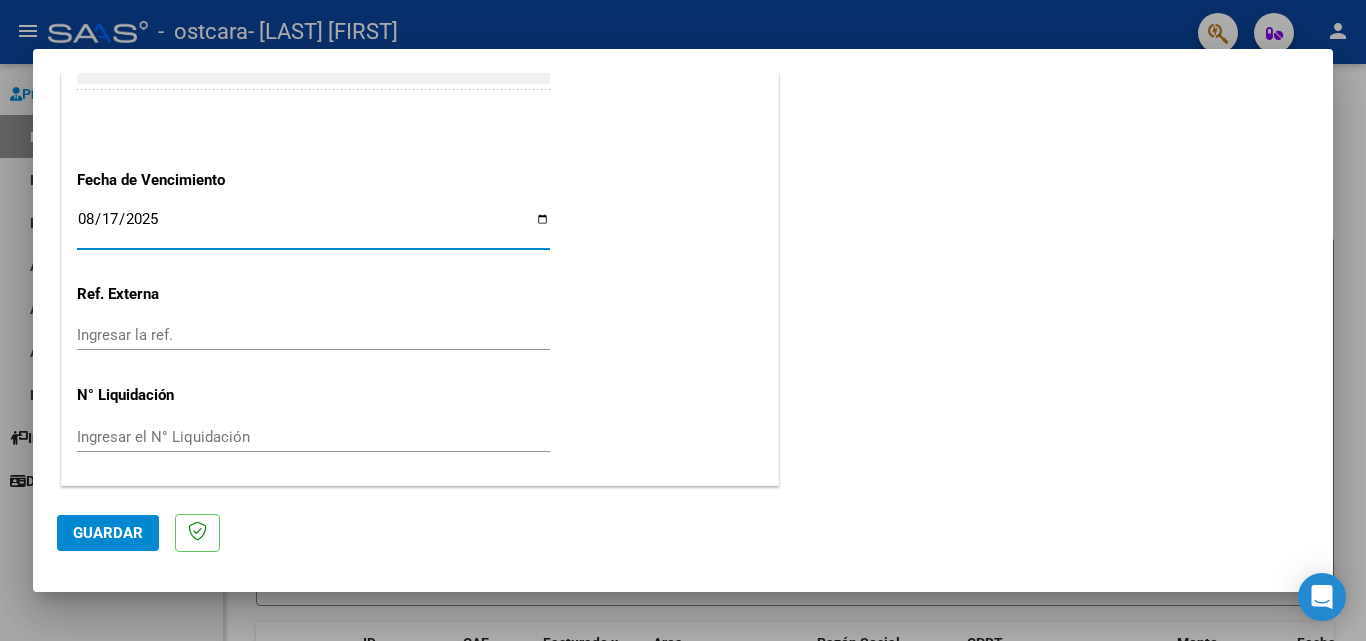 click on "Guardar" 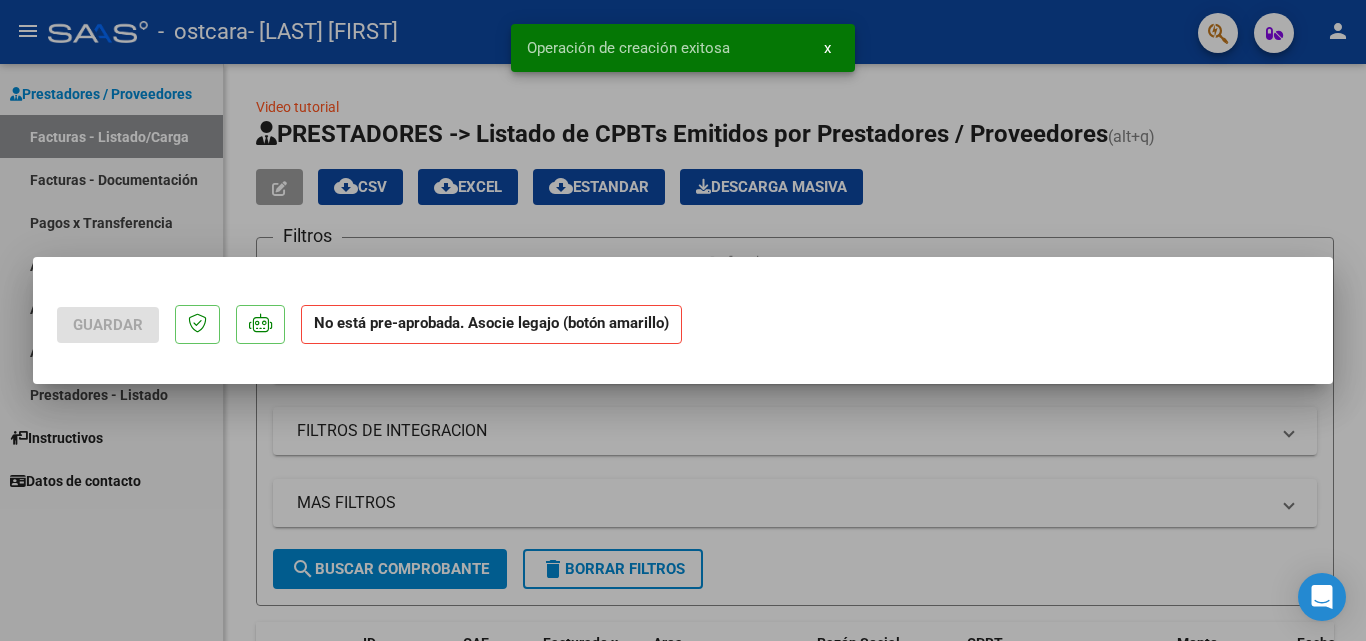 scroll, scrollTop: 0, scrollLeft: 0, axis: both 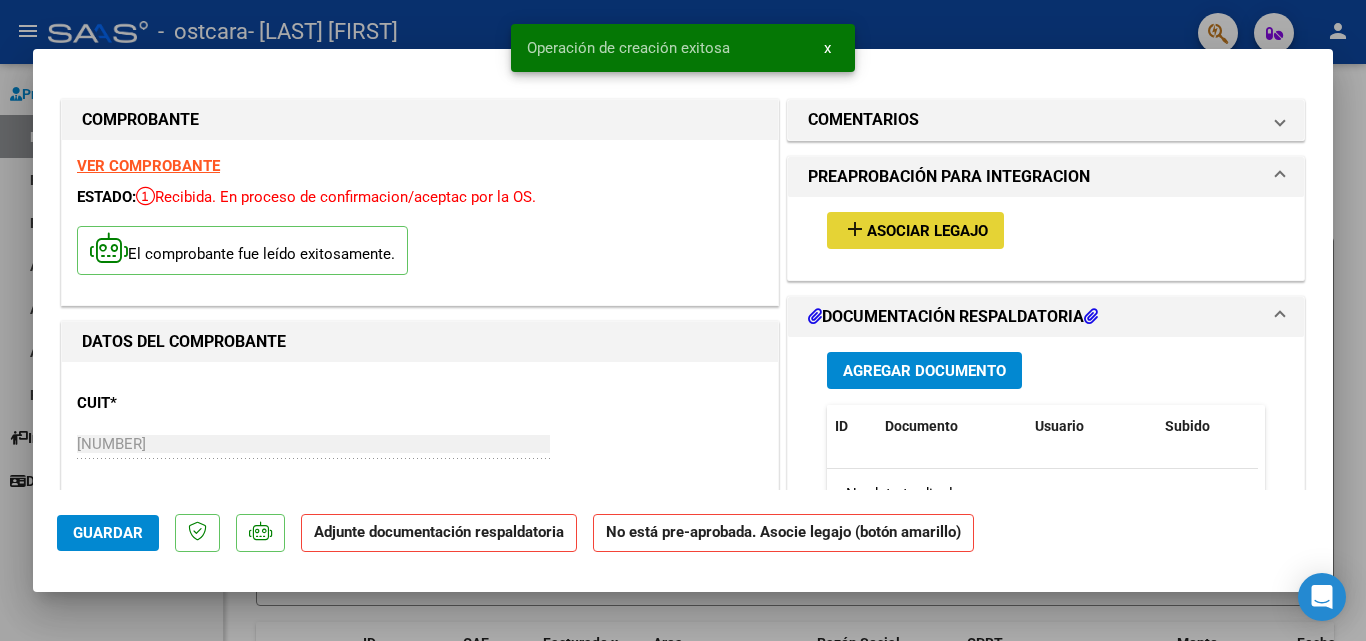 click on "Asociar Legajo" at bounding box center [927, 231] 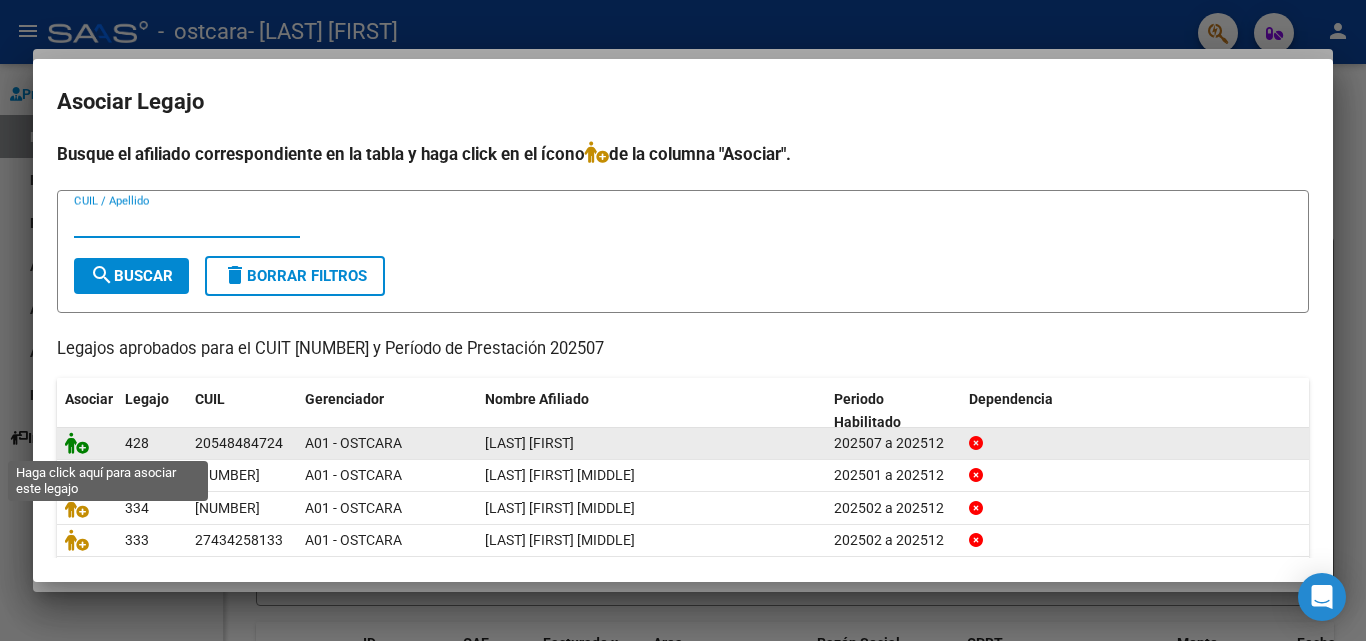 click 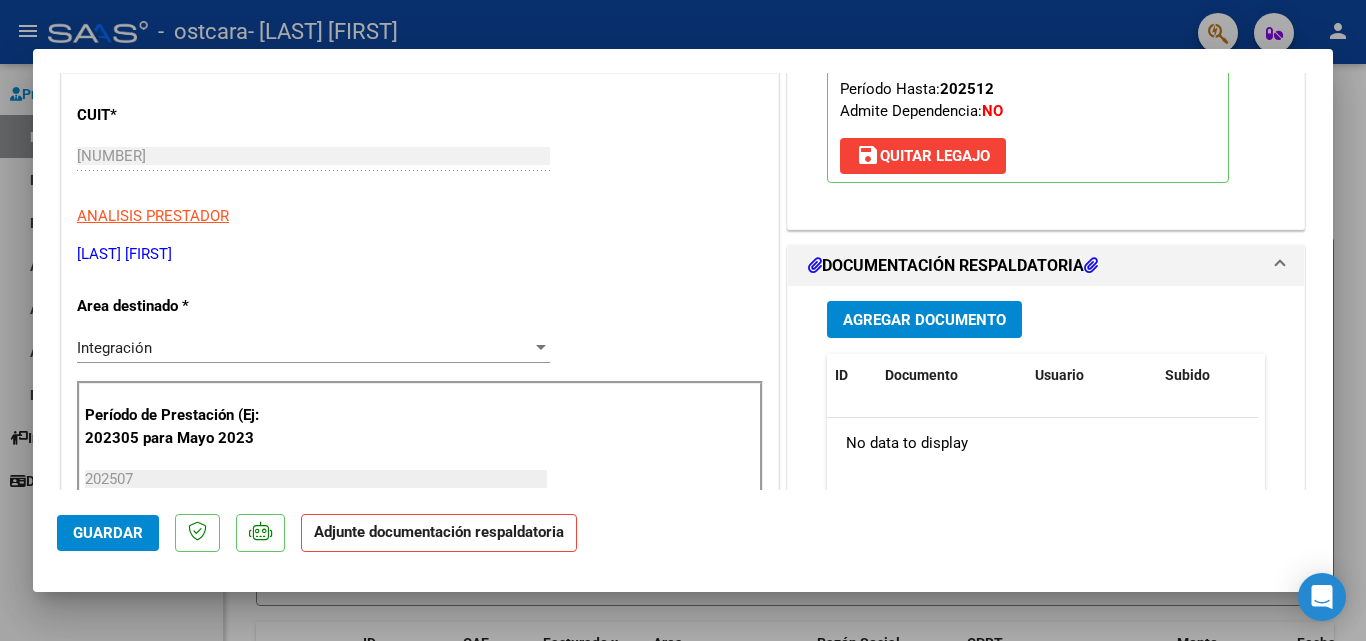 scroll, scrollTop: 300, scrollLeft: 0, axis: vertical 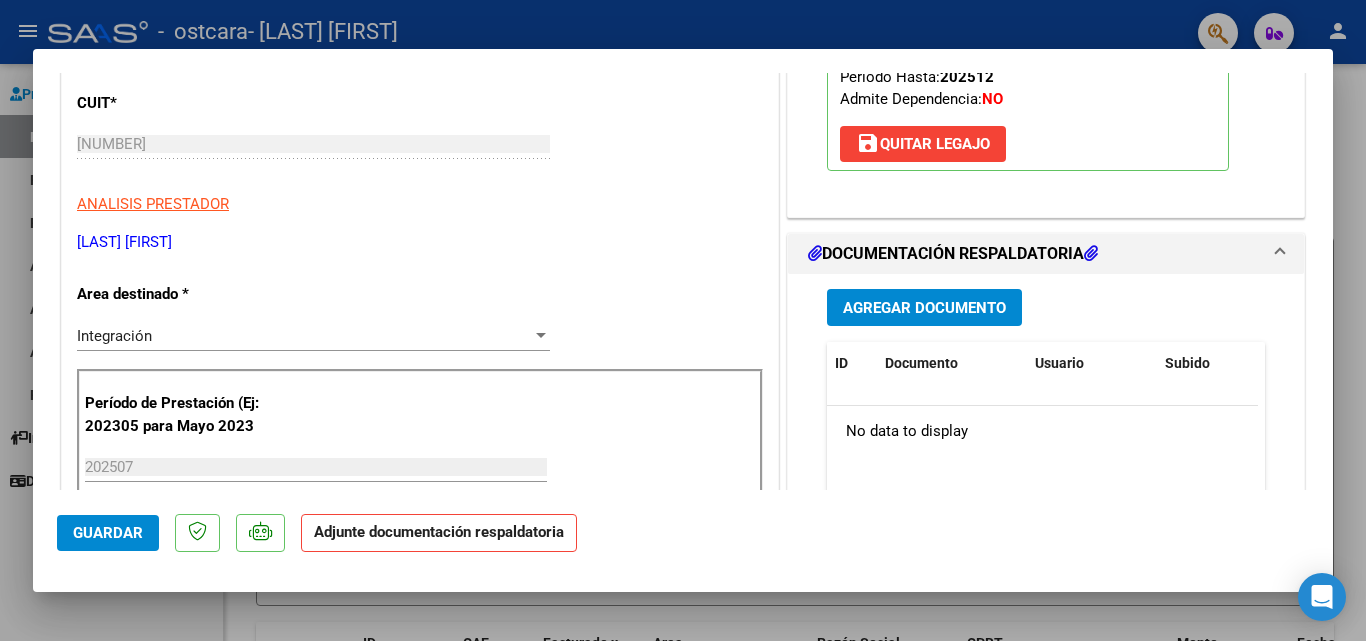 click on "Agregar Documento" at bounding box center (924, 308) 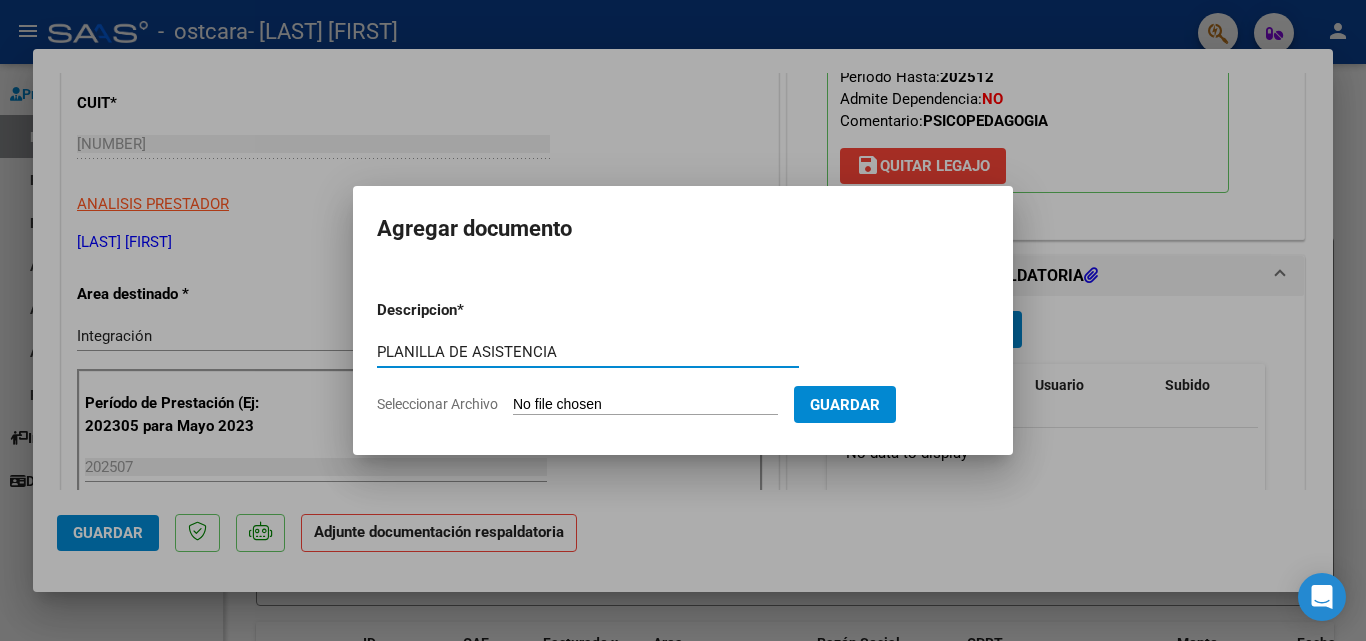 type on "PLANILLA DE ASISTENCIA" 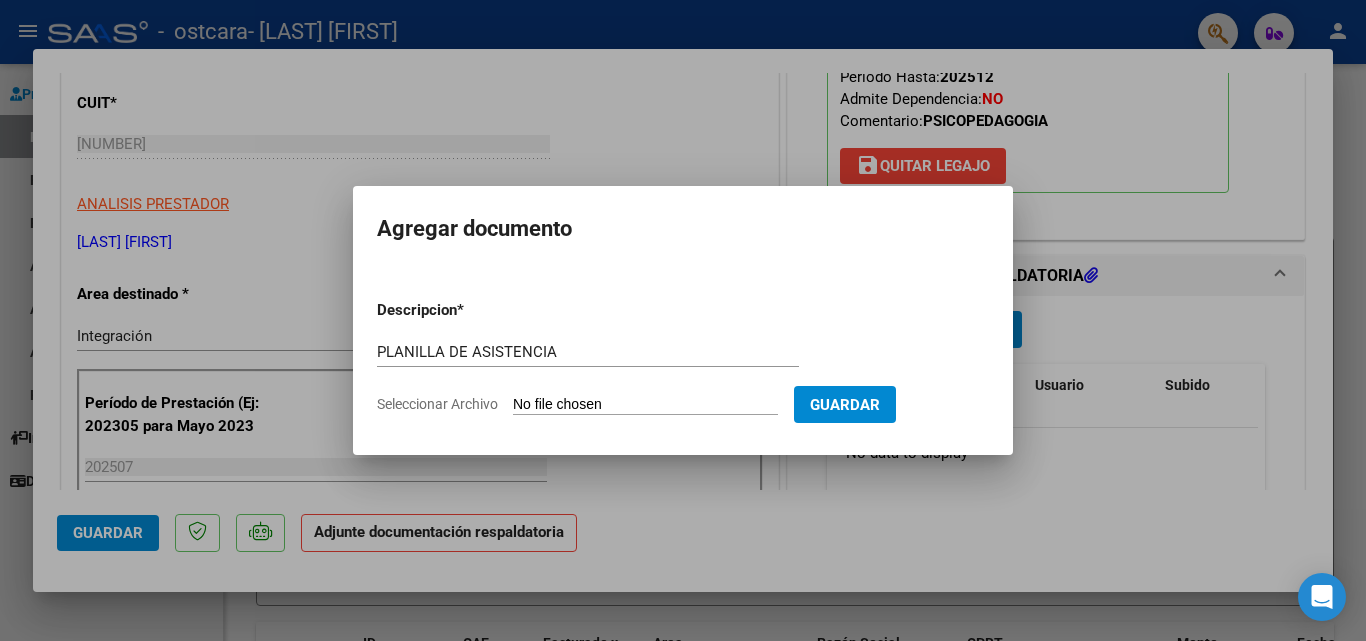 type on "C:\fakepath\ASISTENCIA JULIO [LAST] [FIRST].pdf" 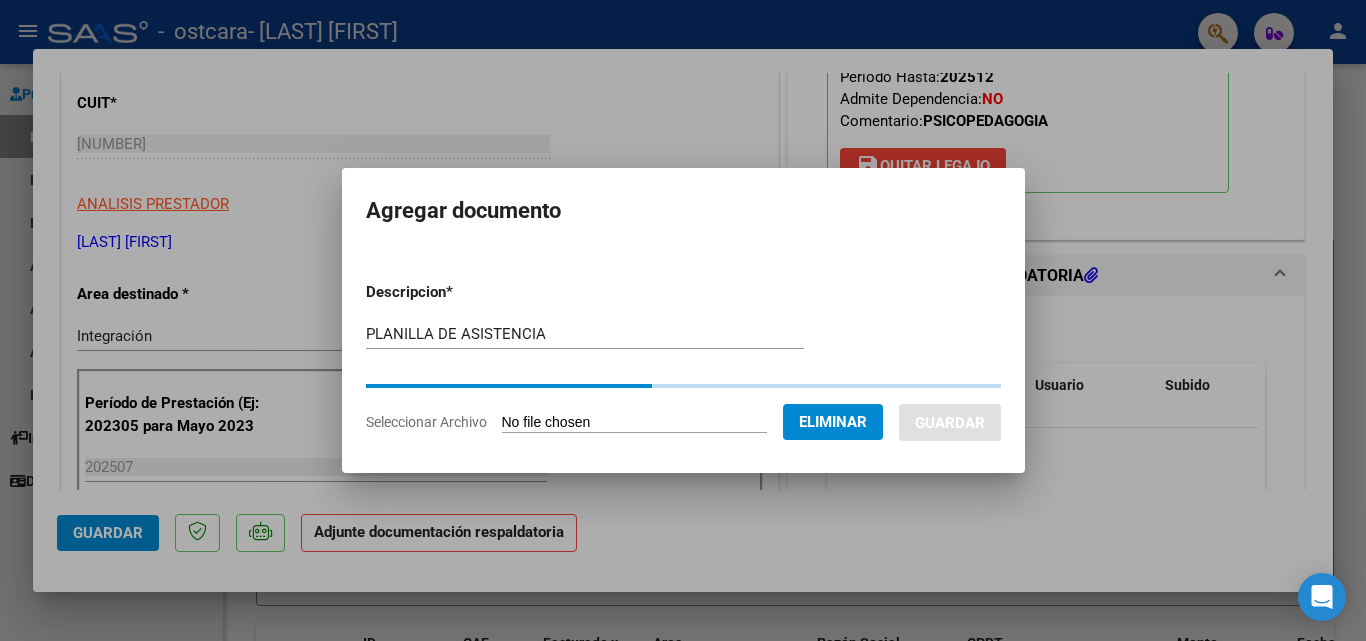 click on "Eliminar" 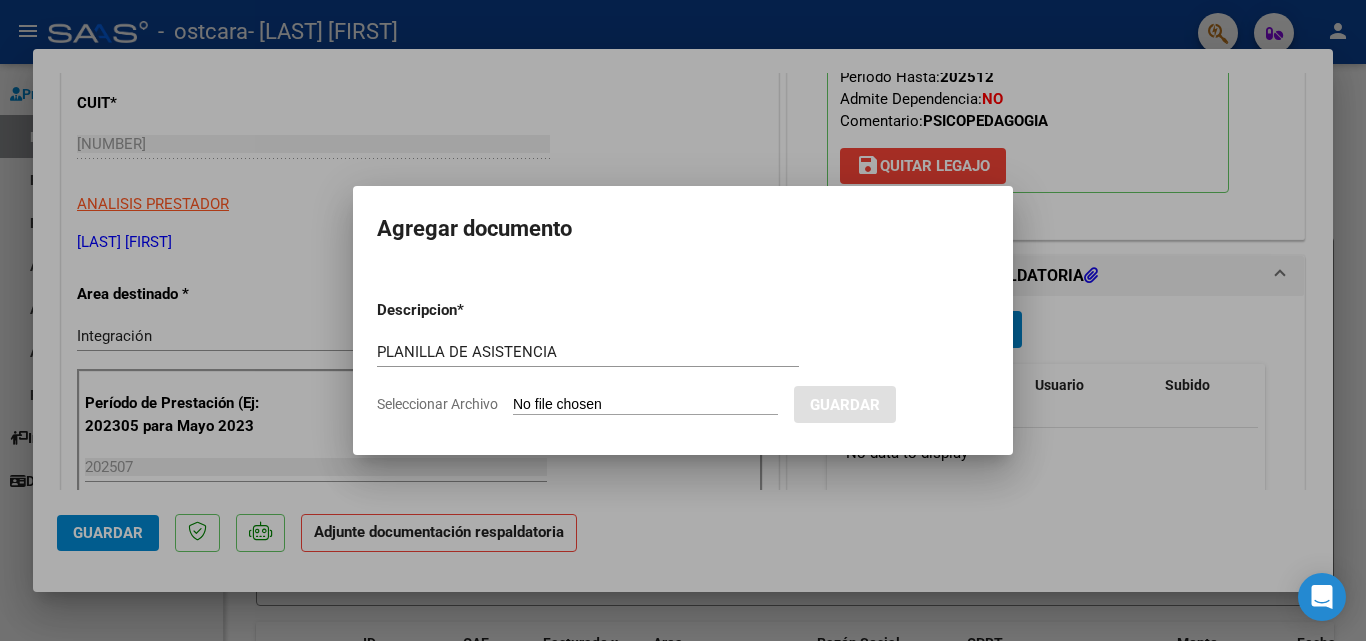 click at bounding box center [683, 320] 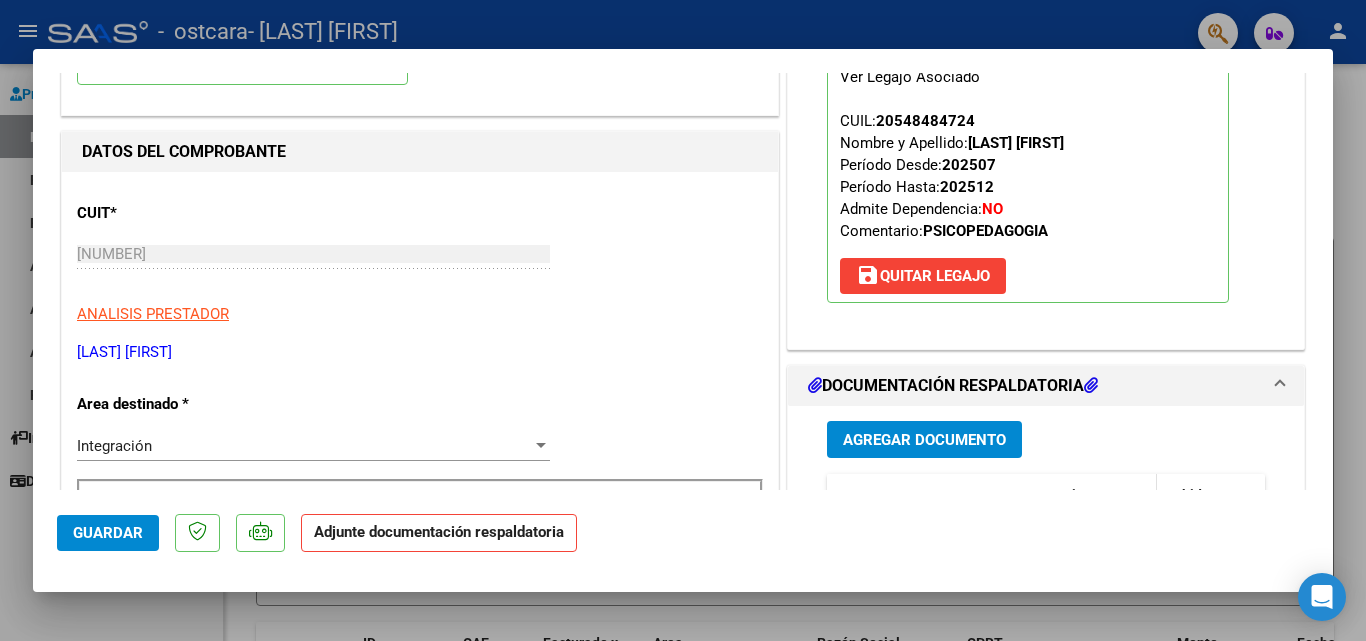 scroll, scrollTop: 400, scrollLeft: 0, axis: vertical 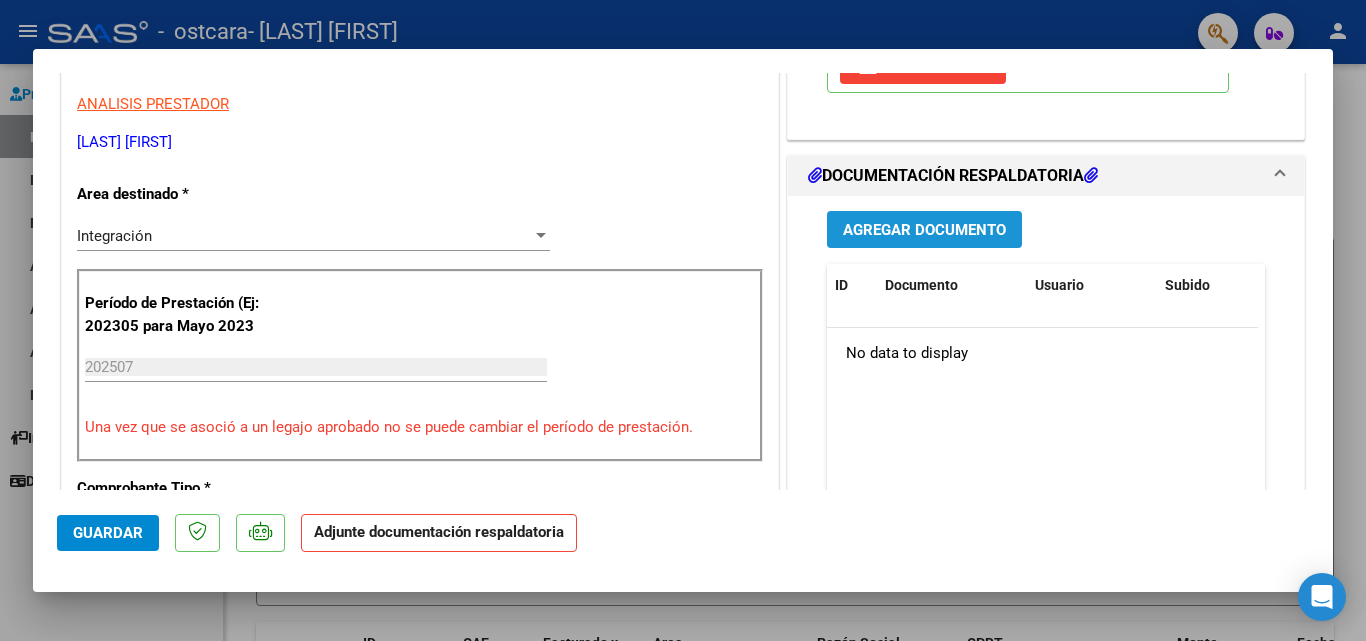 click on "Agregar Documento" at bounding box center [924, 230] 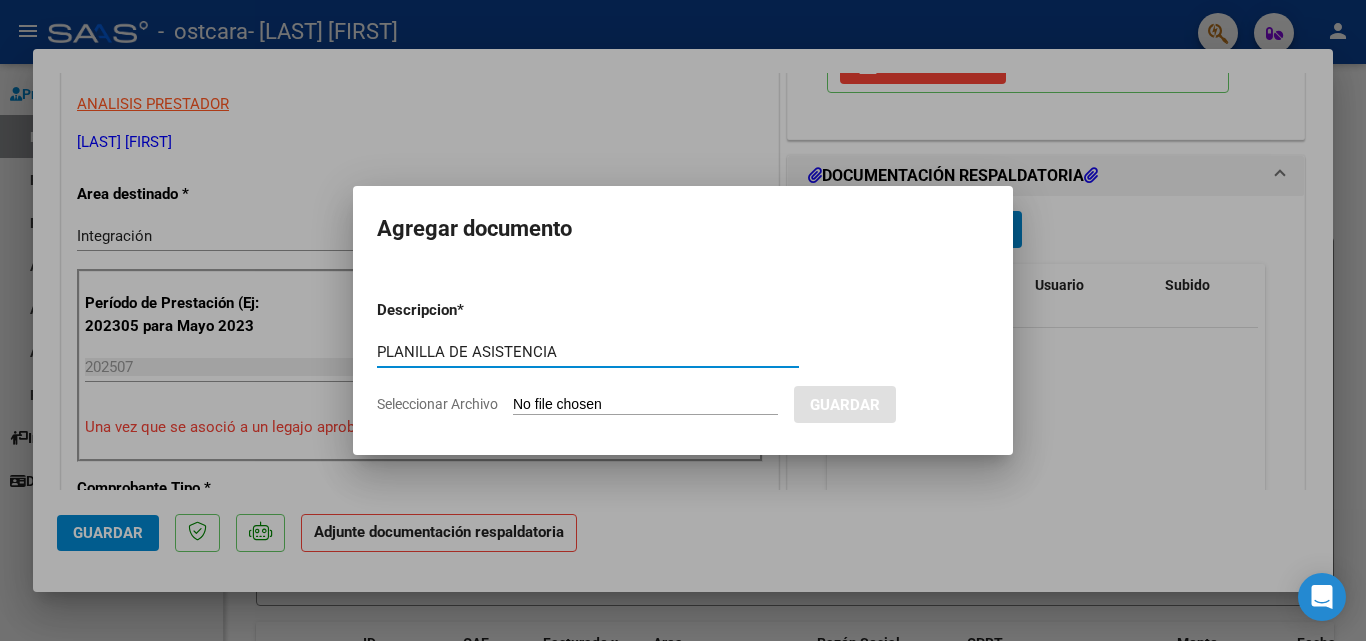 type on "PLANILLA DE ASISTENCIA" 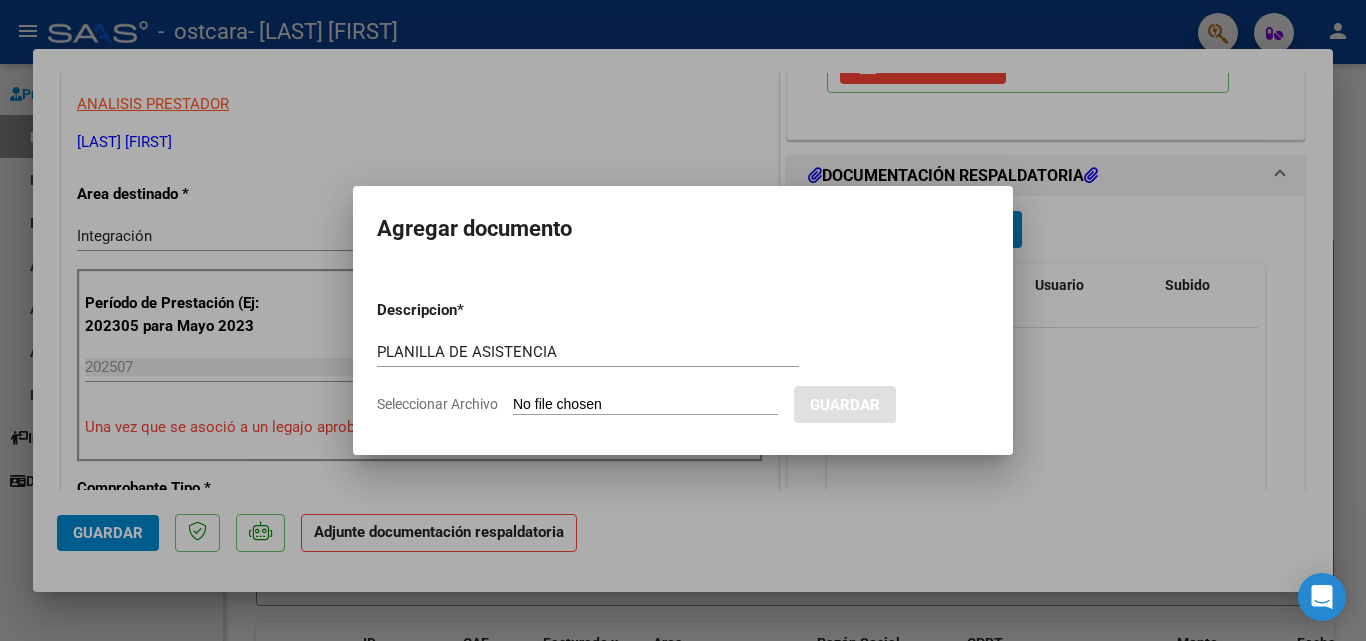 click on "Seleccionar Archivo" 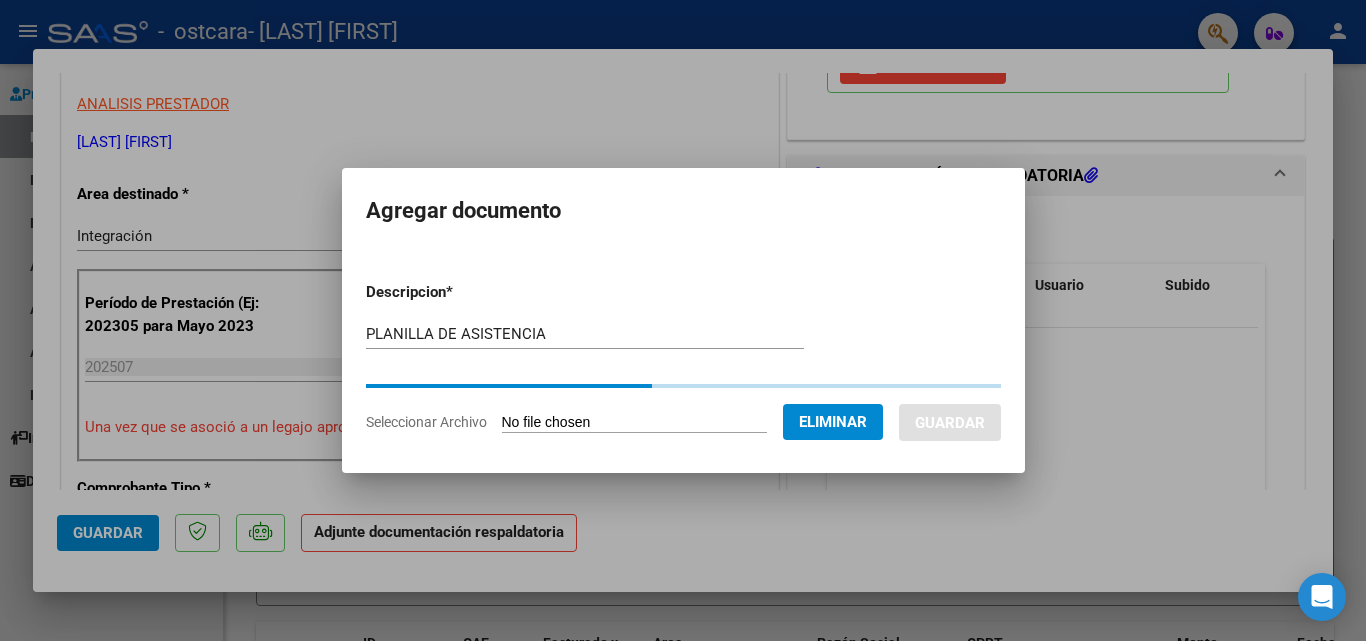 click on "Eliminar" 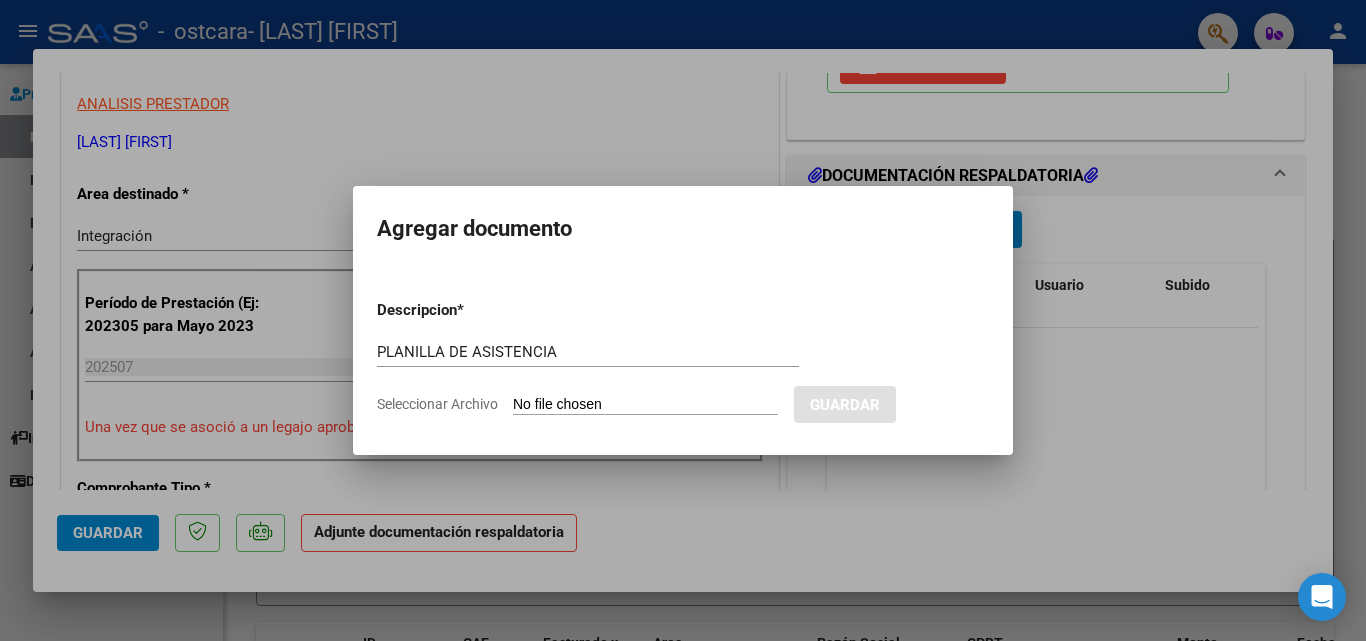 click on "Seleccionar Archivo" 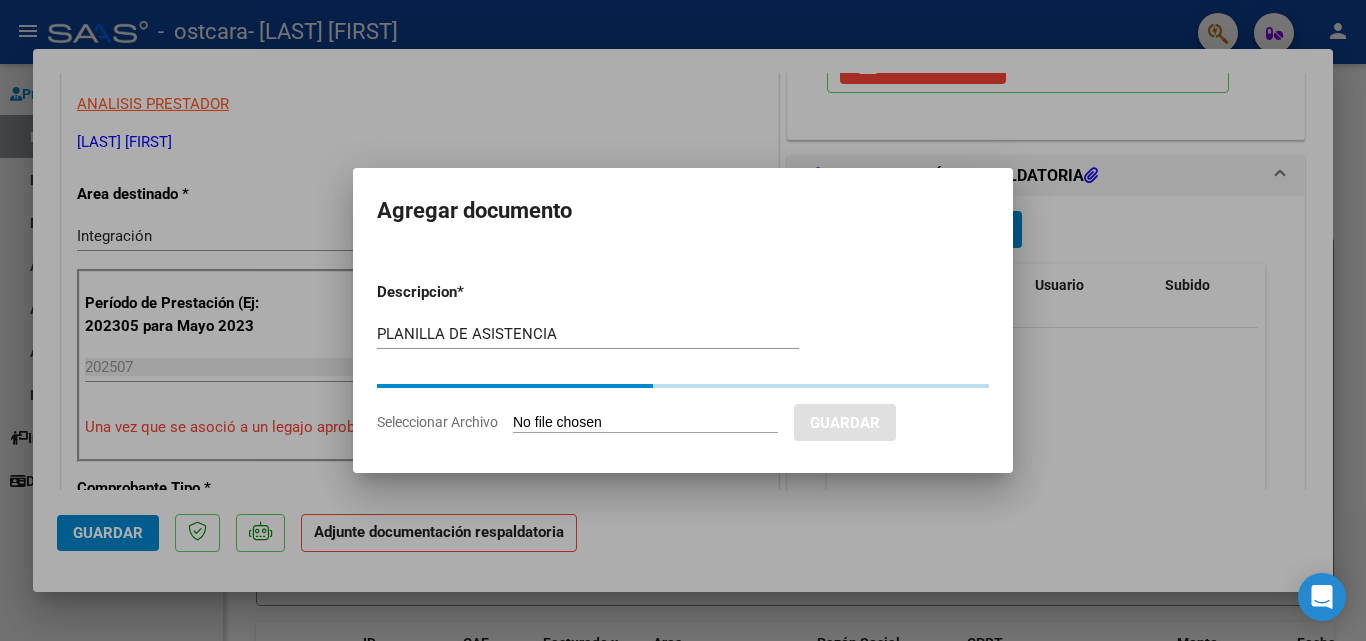 type on "C:\fakepath\ASISTENCIA JULIO [LAST] [FIRST].pdf" 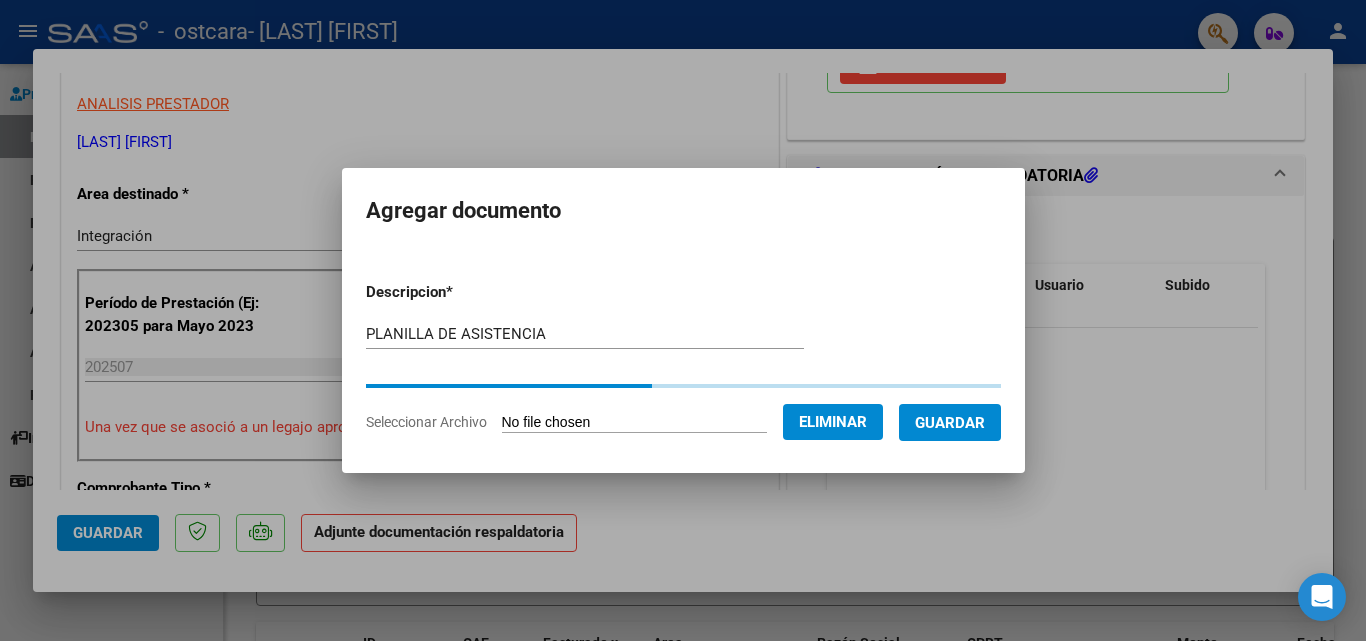 click at bounding box center (683, 320) 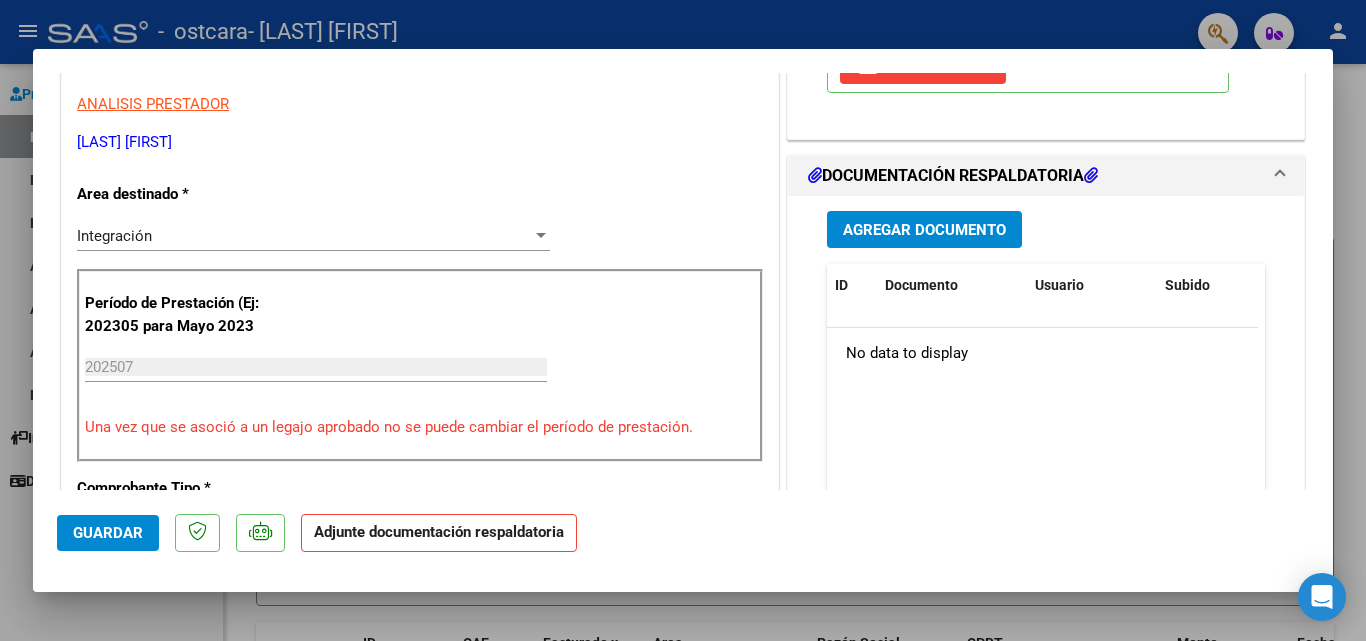 click at bounding box center [683, 320] 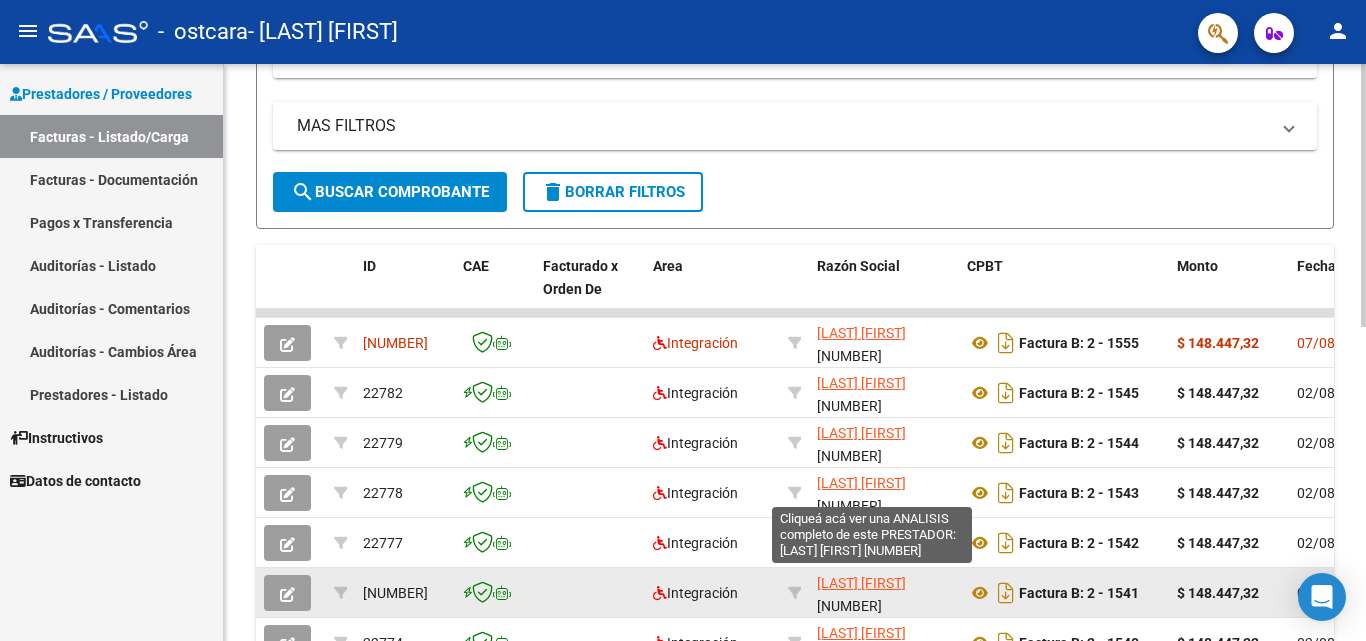 scroll, scrollTop: 500, scrollLeft: 0, axis: vertical 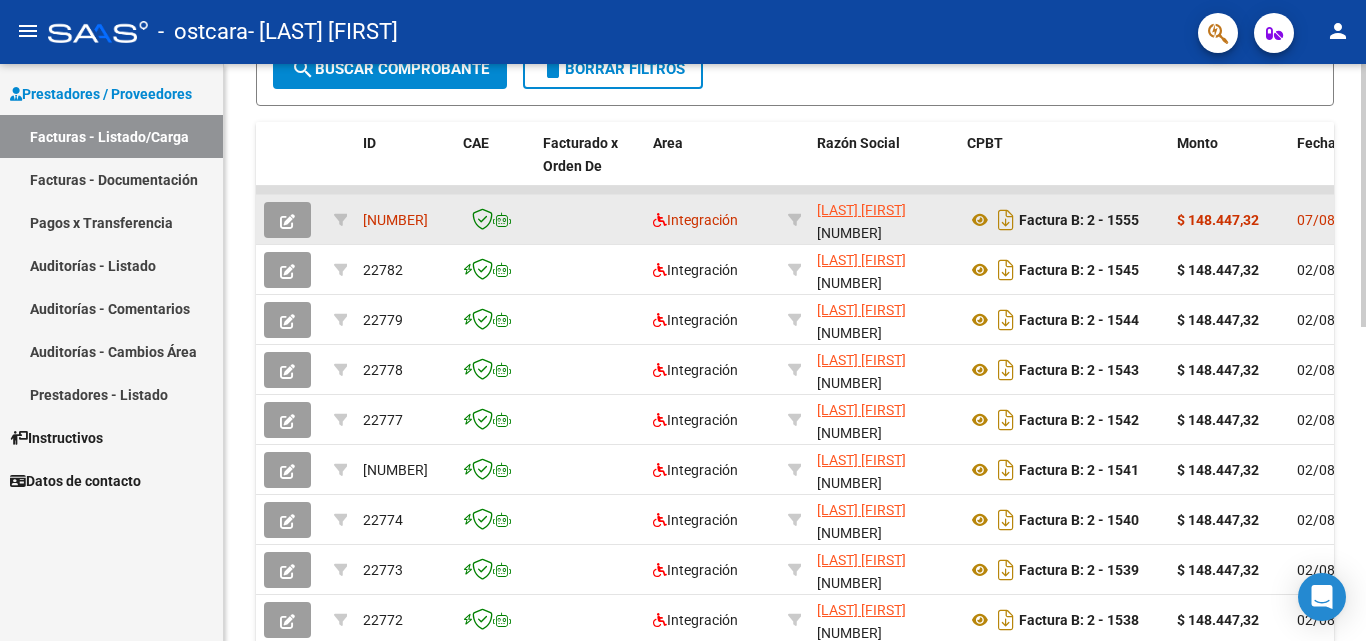click on "[NUMBER]" 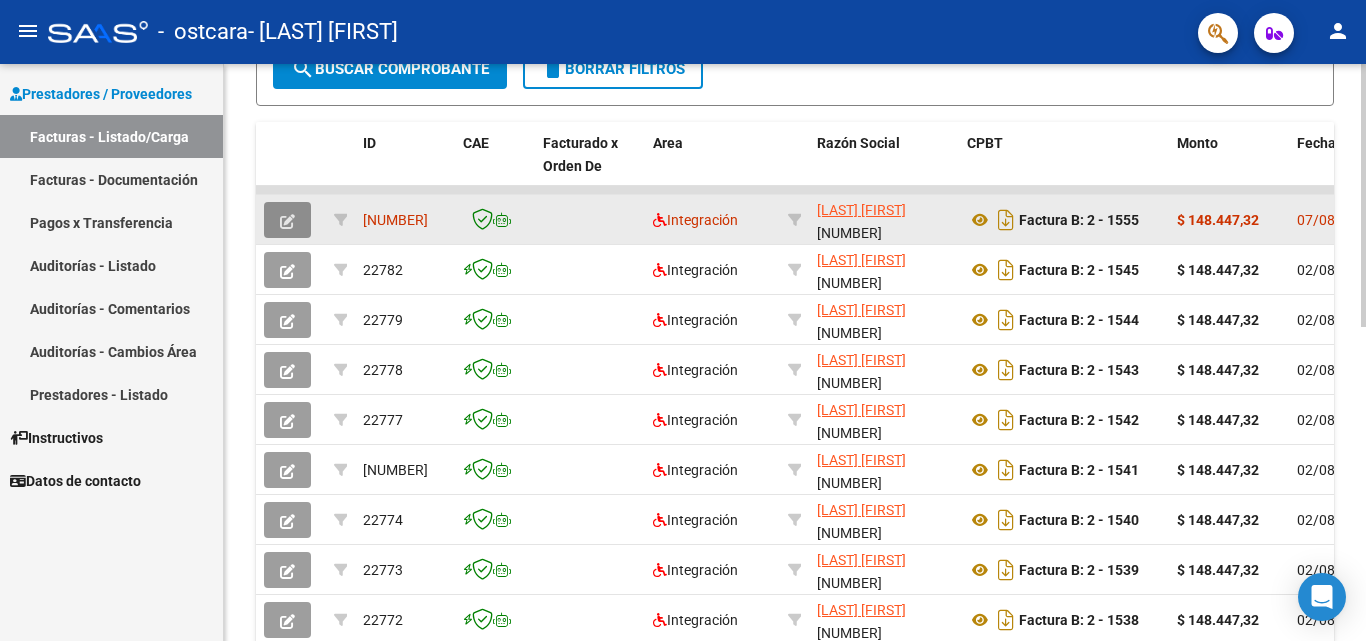 click 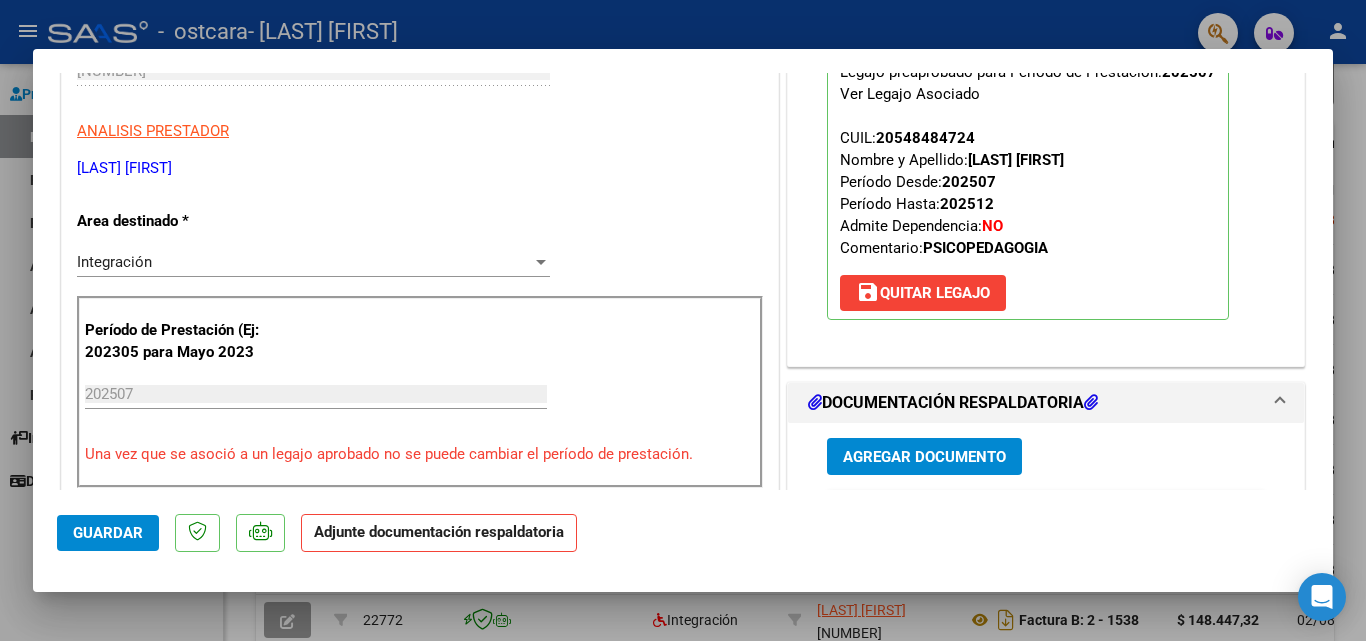scroll, scrollTop: 400, scrollLeft: 0, axis: vertical 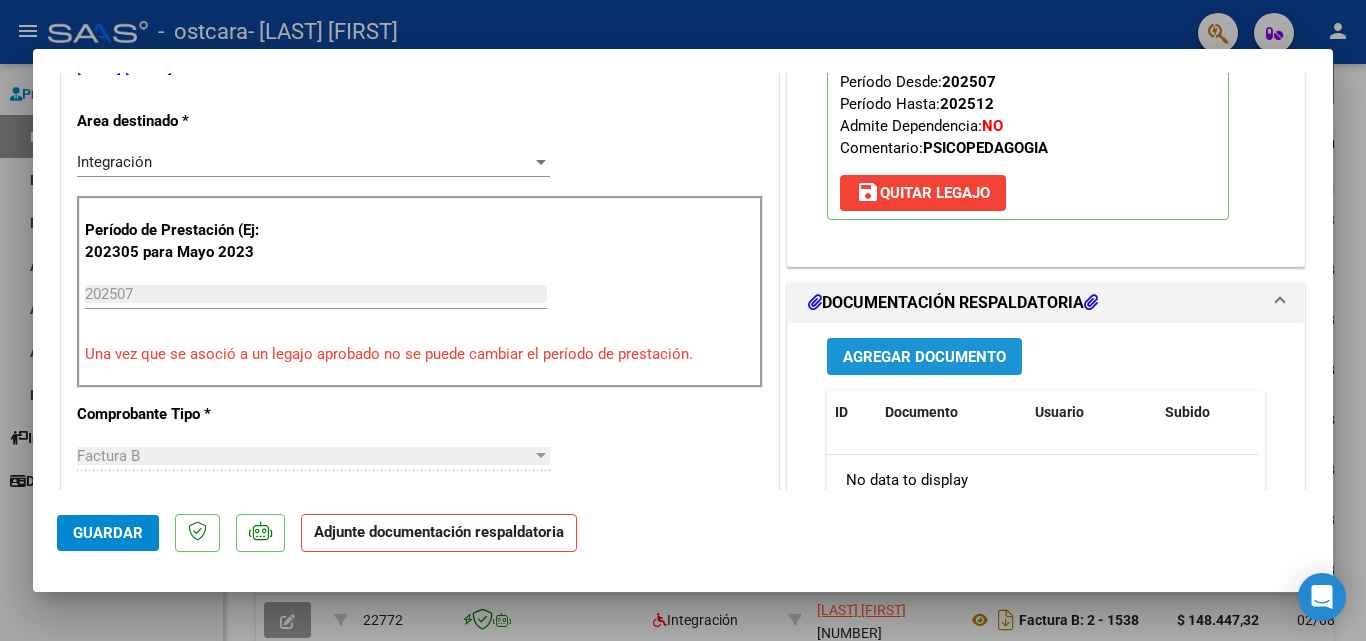 click on "Agregar Documento" at bounding box center [924, 357] 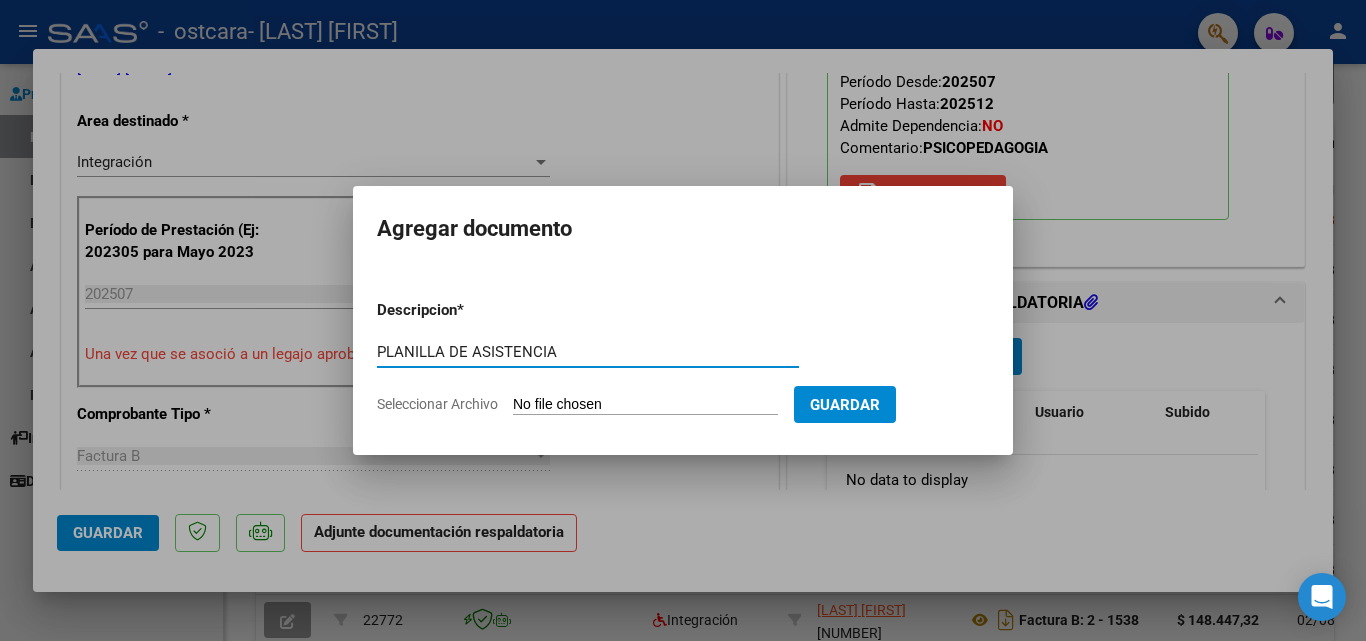type on "PLANILLA DE ASISTENCIA" 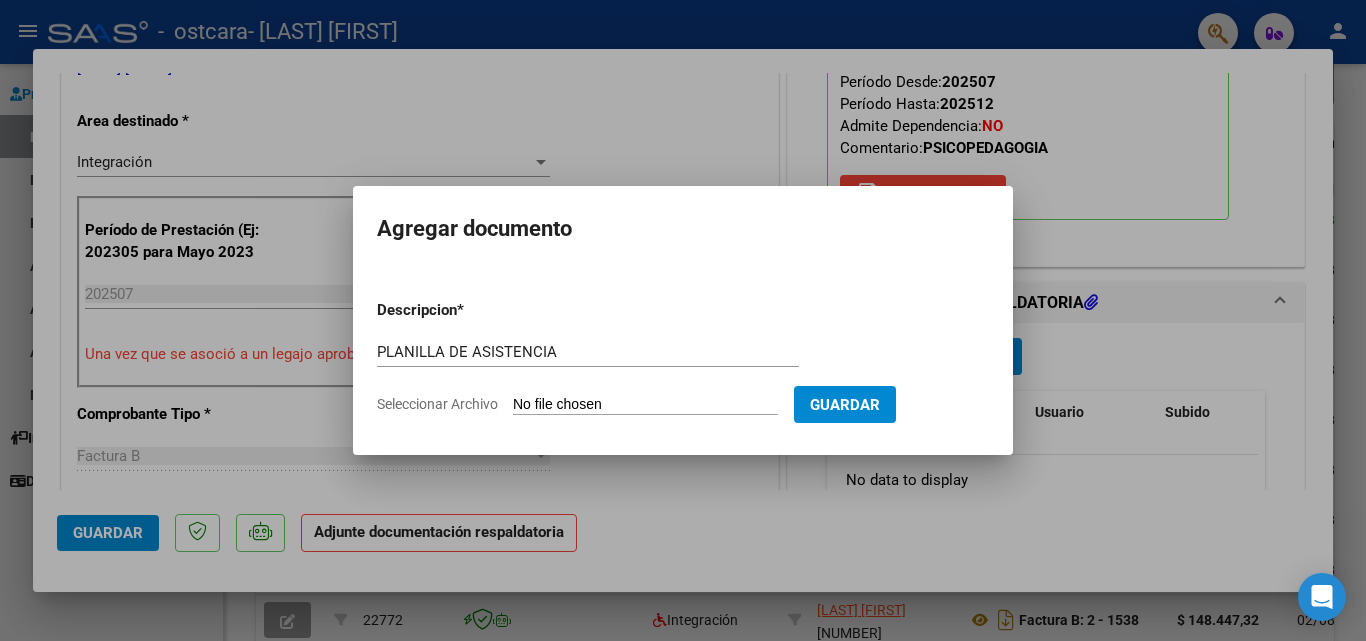 type on "C:\fakepath\ASISTENCIA JULIO [LAST] [FIRST].pdf" 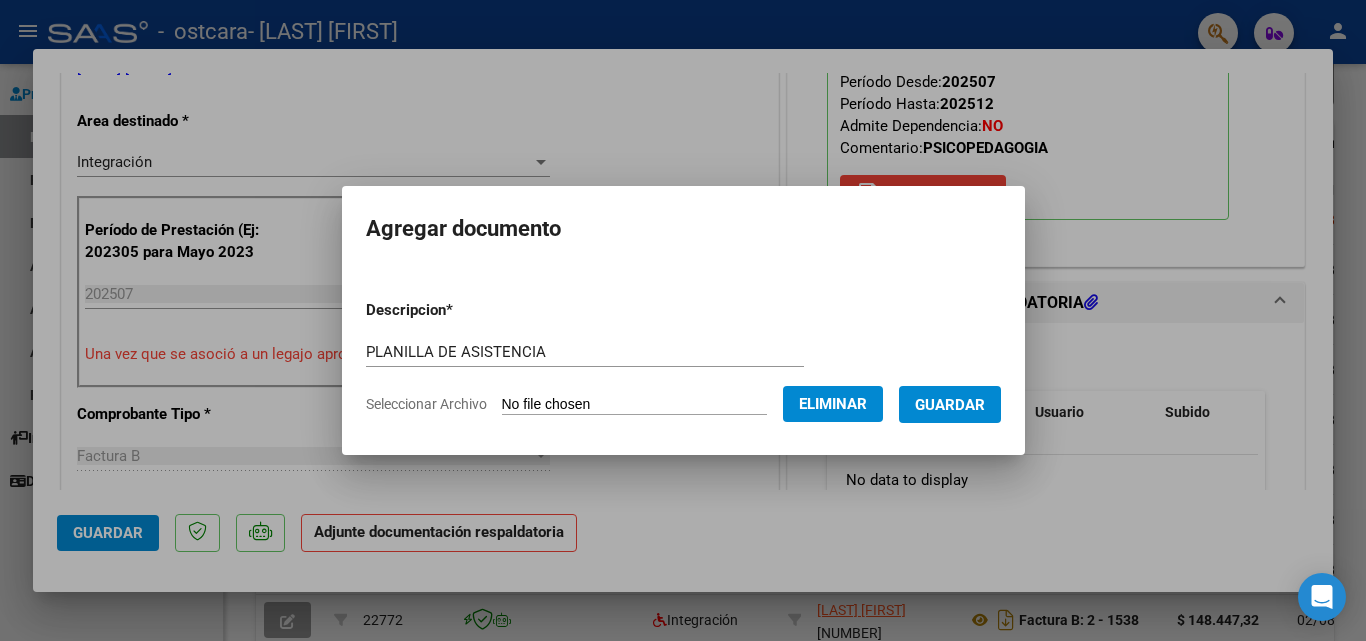click on "Guardar" at bounding box center [950, 405] 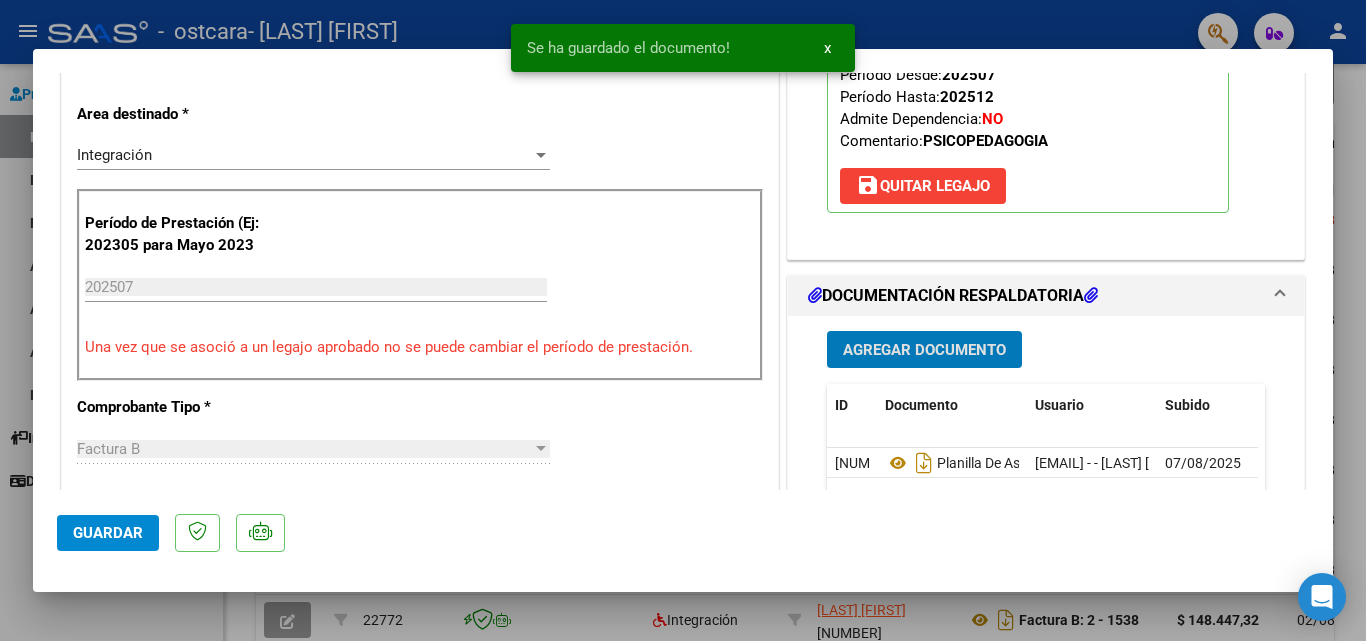 scroll, scrollTop: 500, scrollLeft: 0, axis: vertical 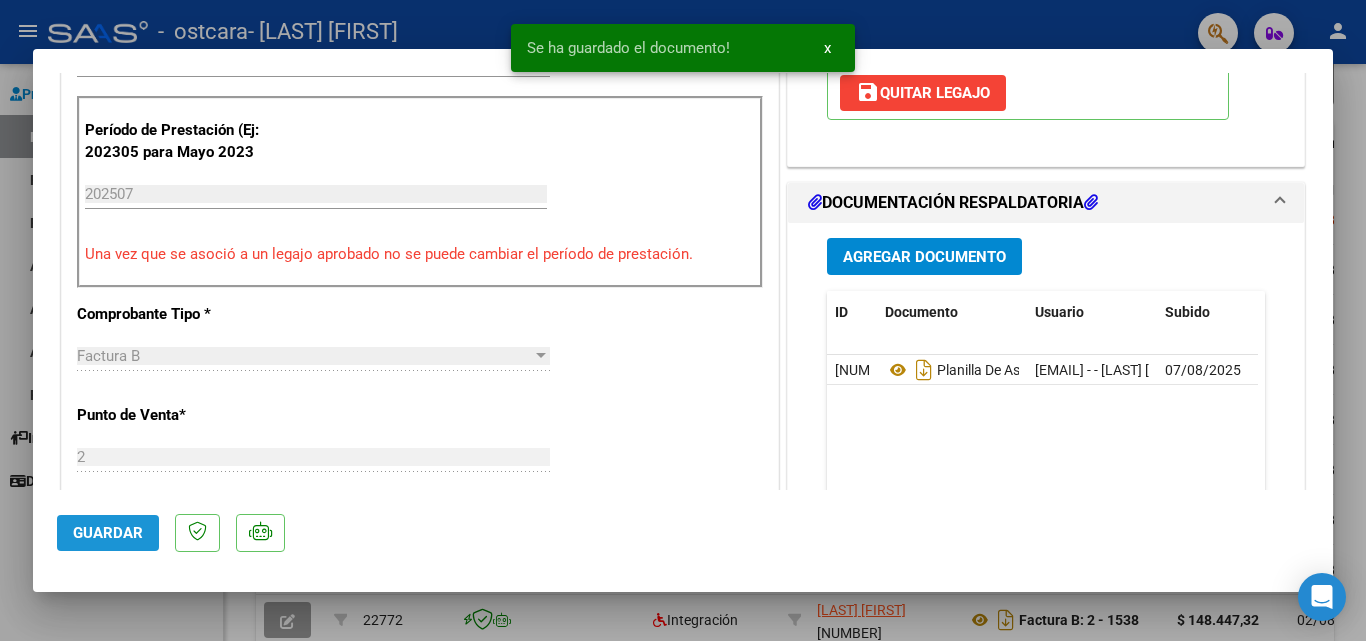 click on "Guardar" 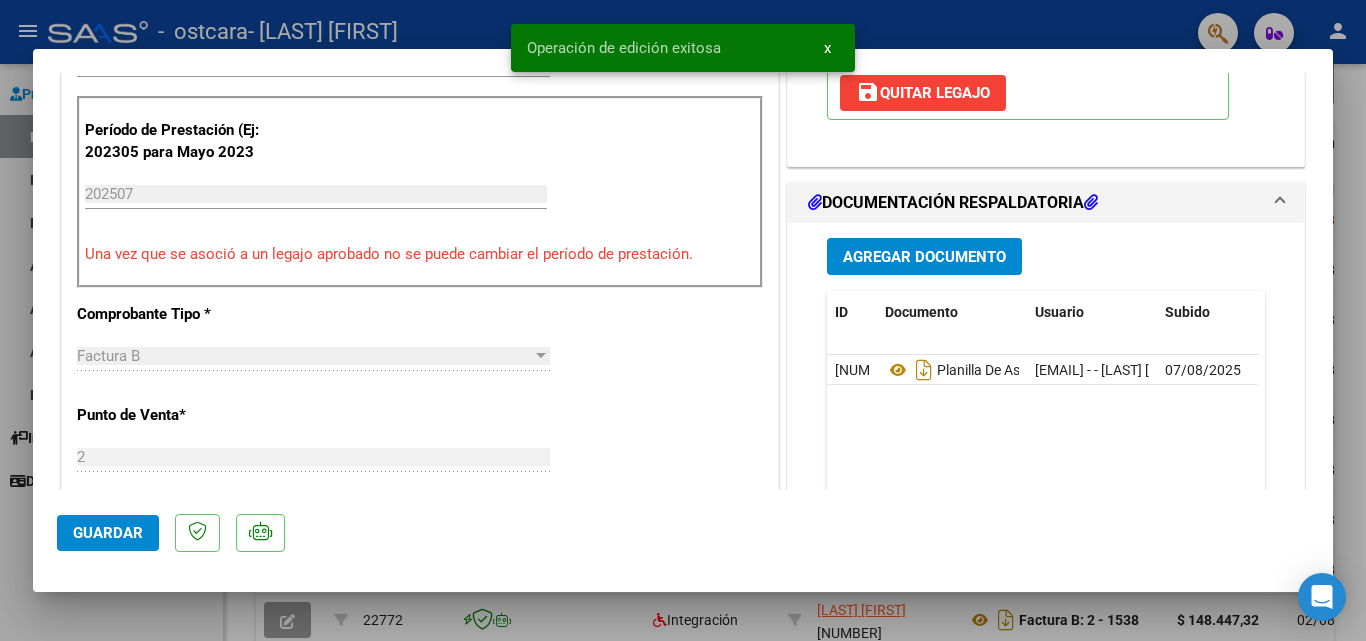 click at bounding box center (683, 320) 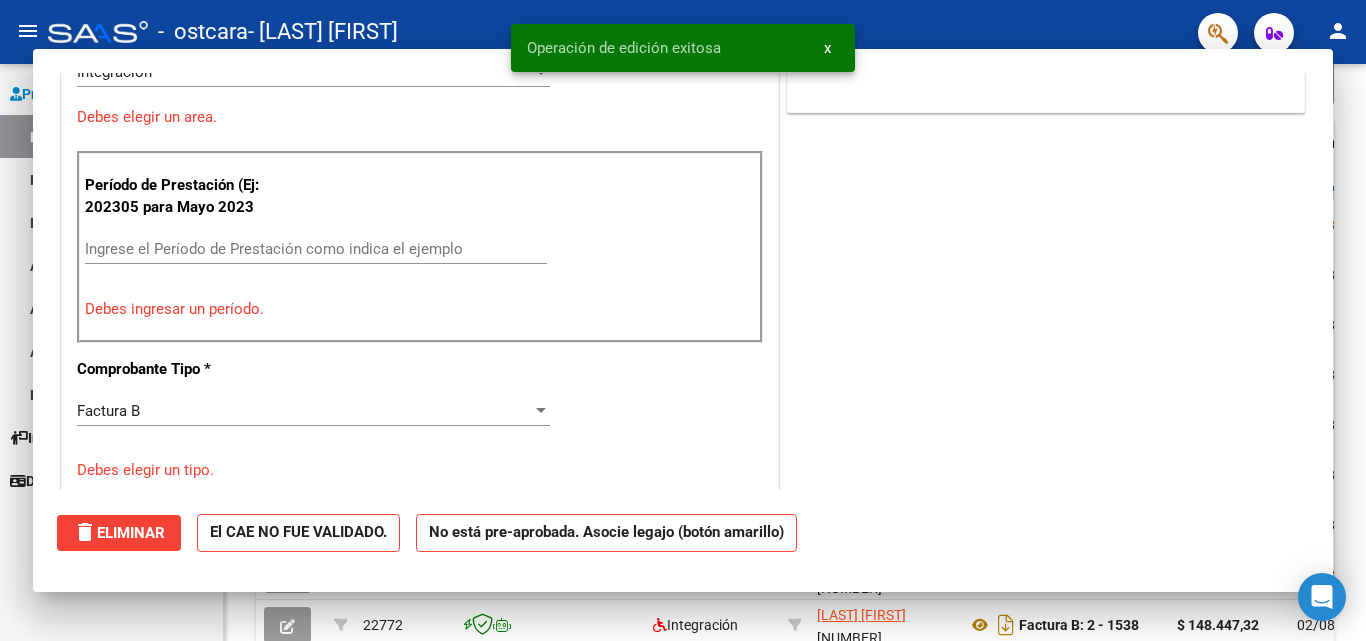scroll, scrollTop: 0, scrollLeft: 0, axis: both 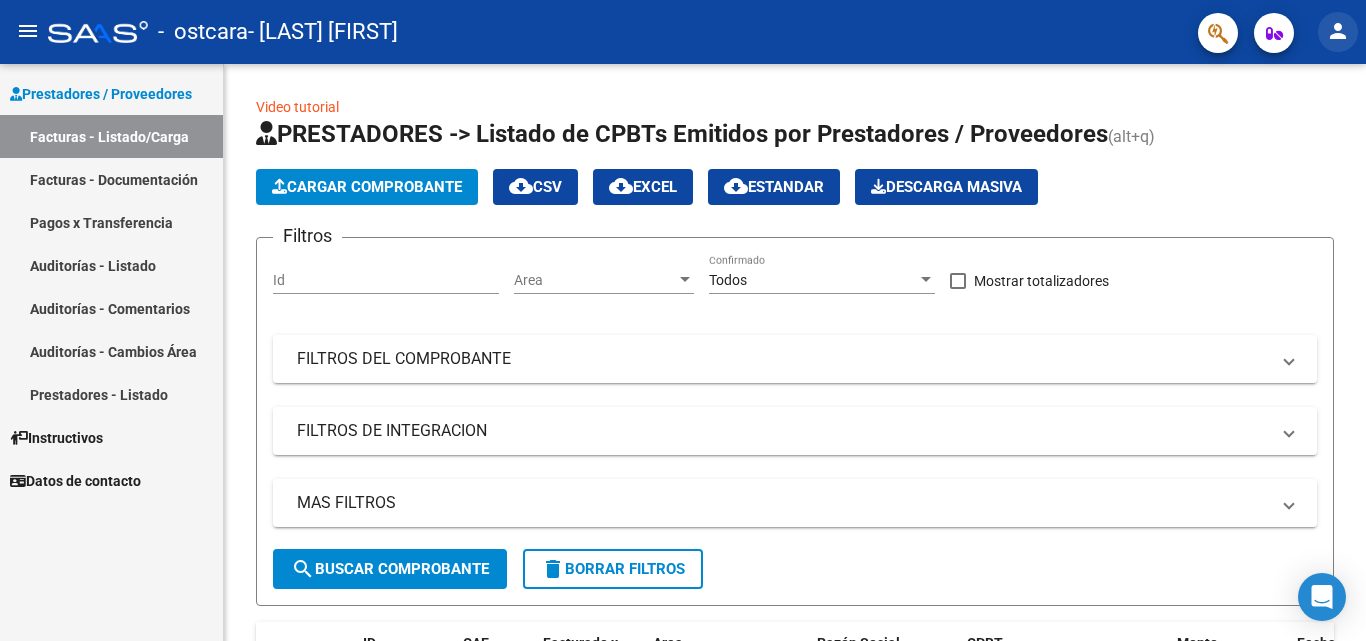 click on "person" 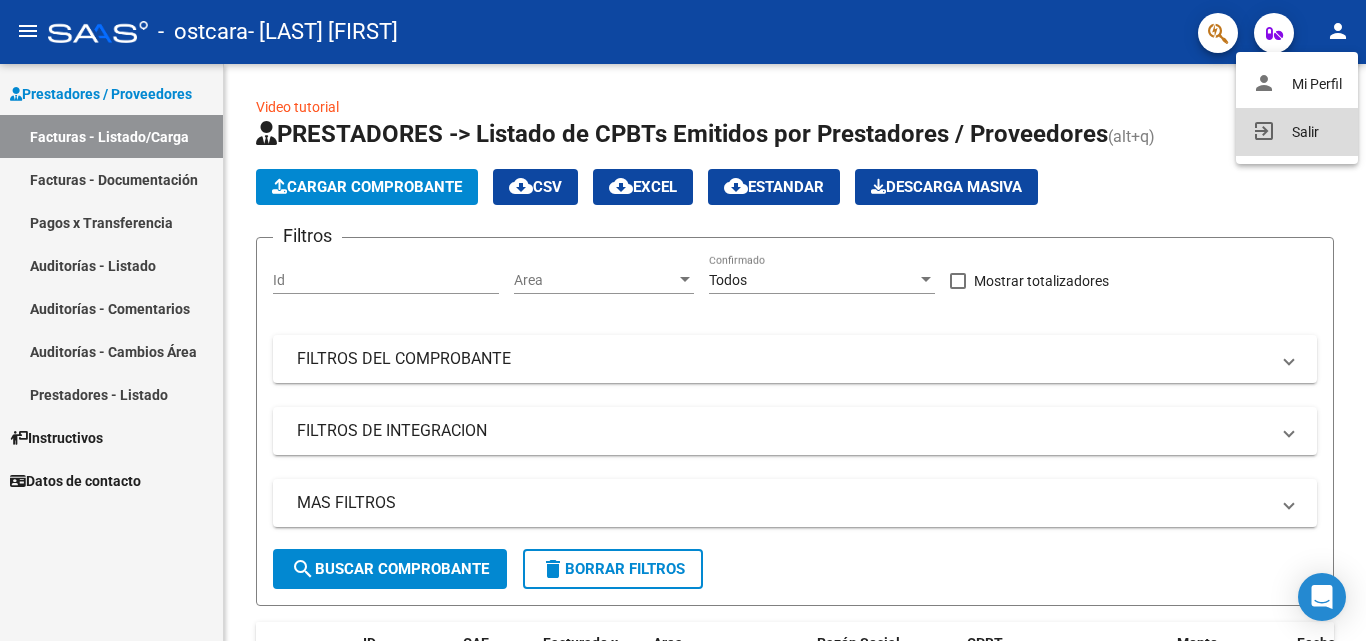 click on "exit_to_app  Salir" at bounding box center (1297, 132) 